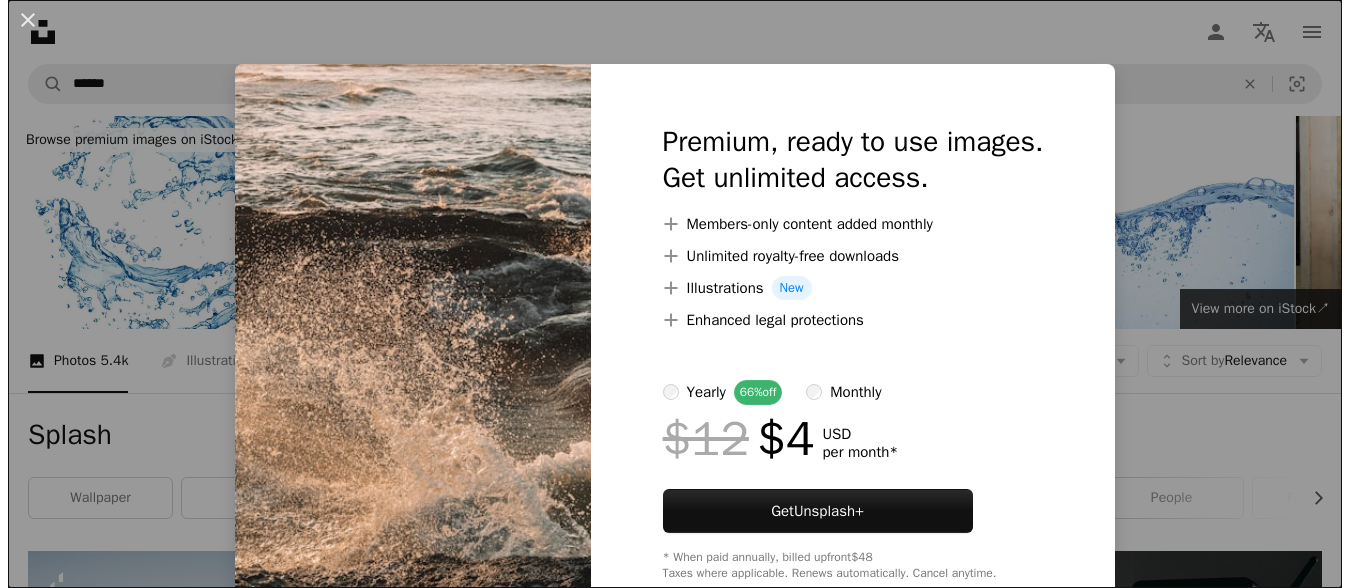 scroll, scrollTop: 2542, scrollLeft: 0, axis: vertical 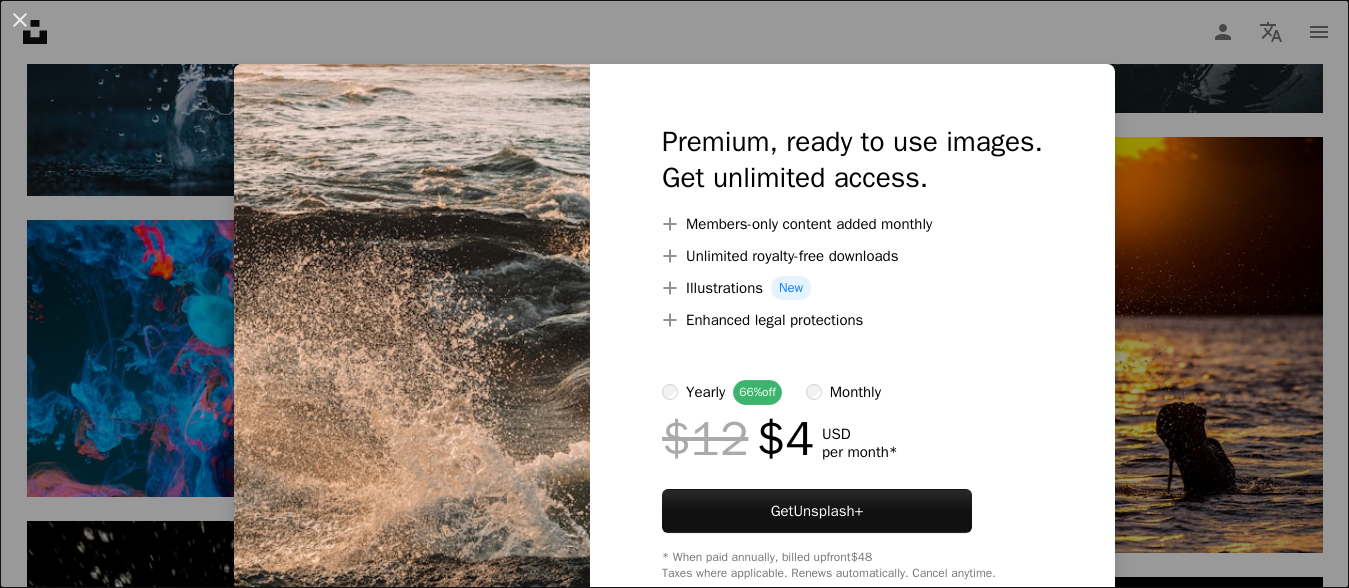 click on "An X shape Premium, ready to use images. Get unlimited access. A plus sign Members-only content added monthly A plus sign Unlimited royalty-free downloads A plus sign Illustrations  New A plus sign Enhanced legal protections yearly 66%  off monthly $12   $4 USD per month * Get  Unsplash+ * When paid annually, billed upfront  $48 Taxes where applicable. Renews automatically. Cancel anytime." at bounding box center [674, 294] 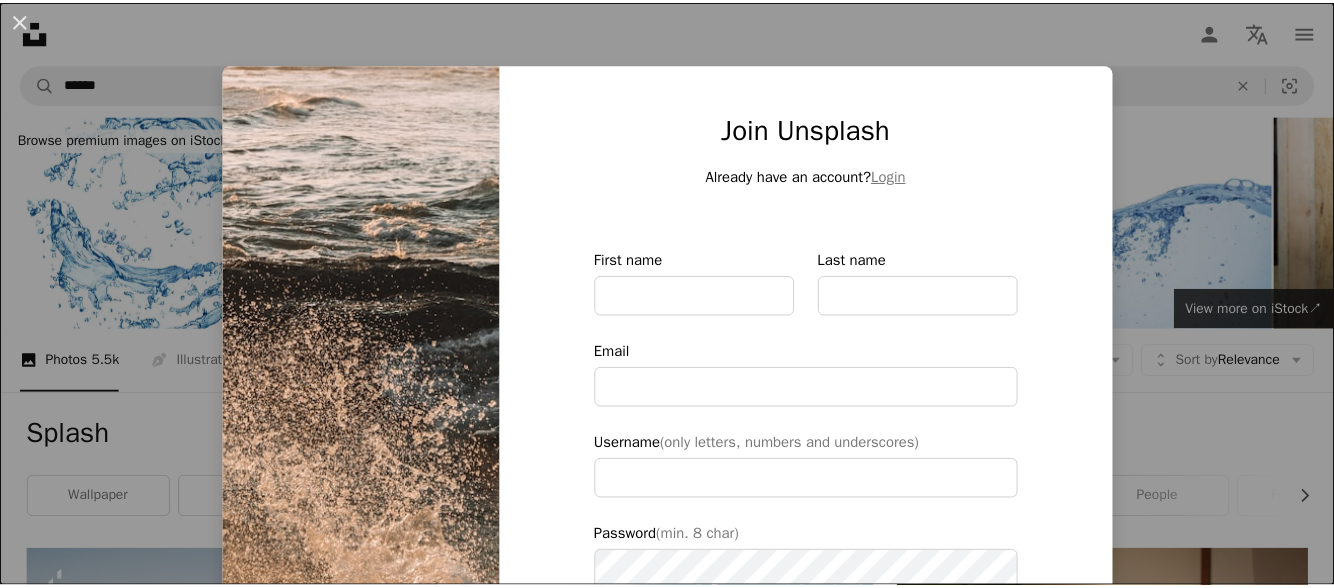 scroll, scrollTop: 0, scrollLeft: 0, axis: both 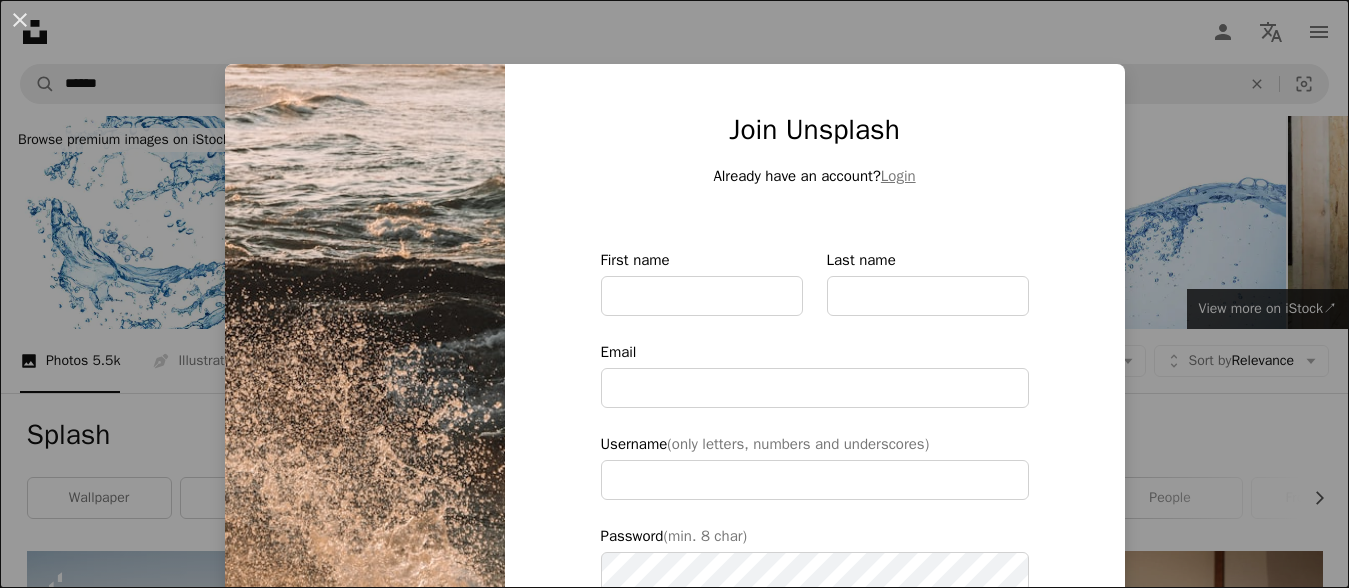 click on "An X shape Join Unsplash Already have an account?  Login First name Last name Email Username  (only letters, numbers and underscores) Password  (min. 8 char) Join By joining, you agree to the  Terms  and  Privacy Policy ." at bounding box center (674, 294) 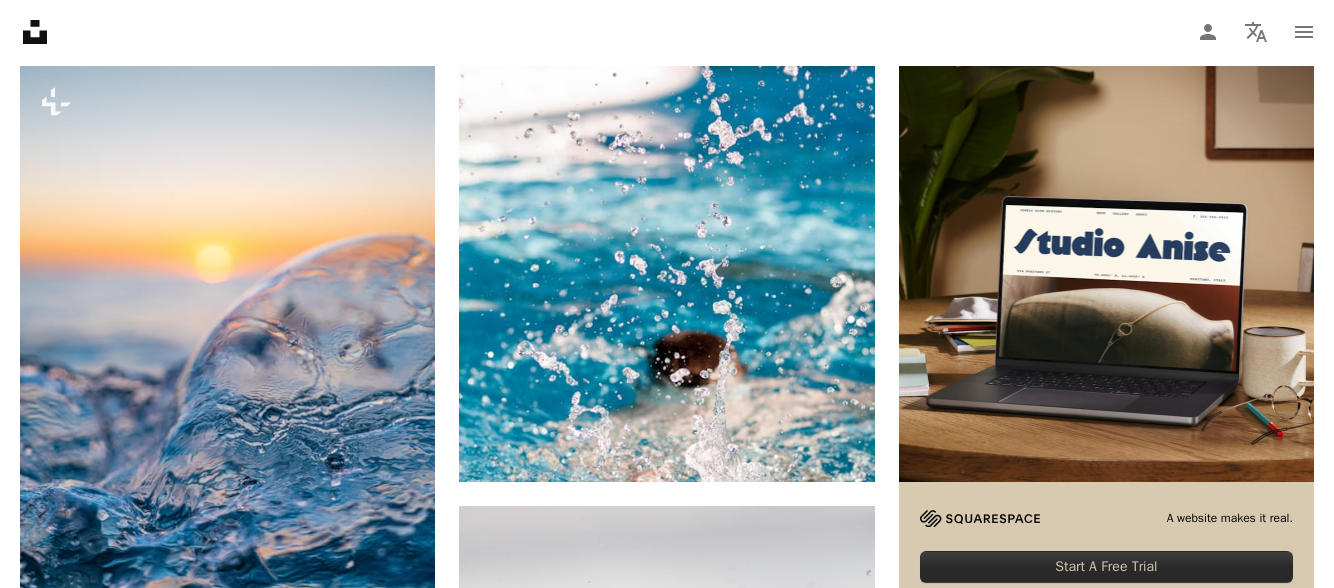 scroll, scrollTop: 494, scrollLeft: 0, axis: vertical 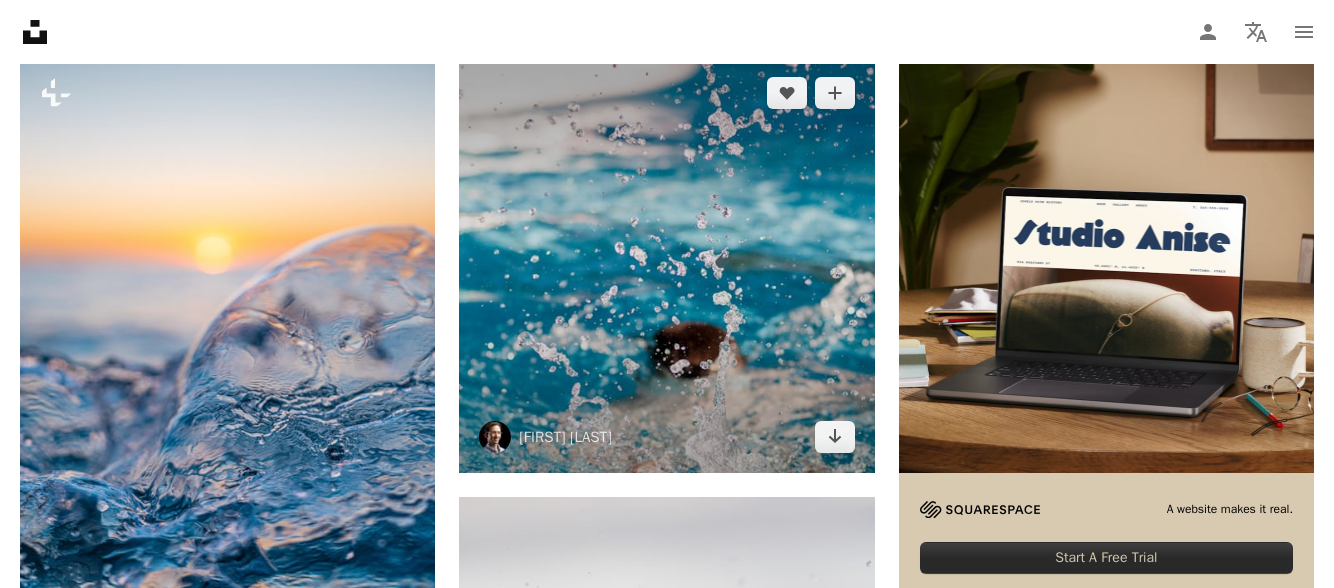 click at bounding box center [666, 264] 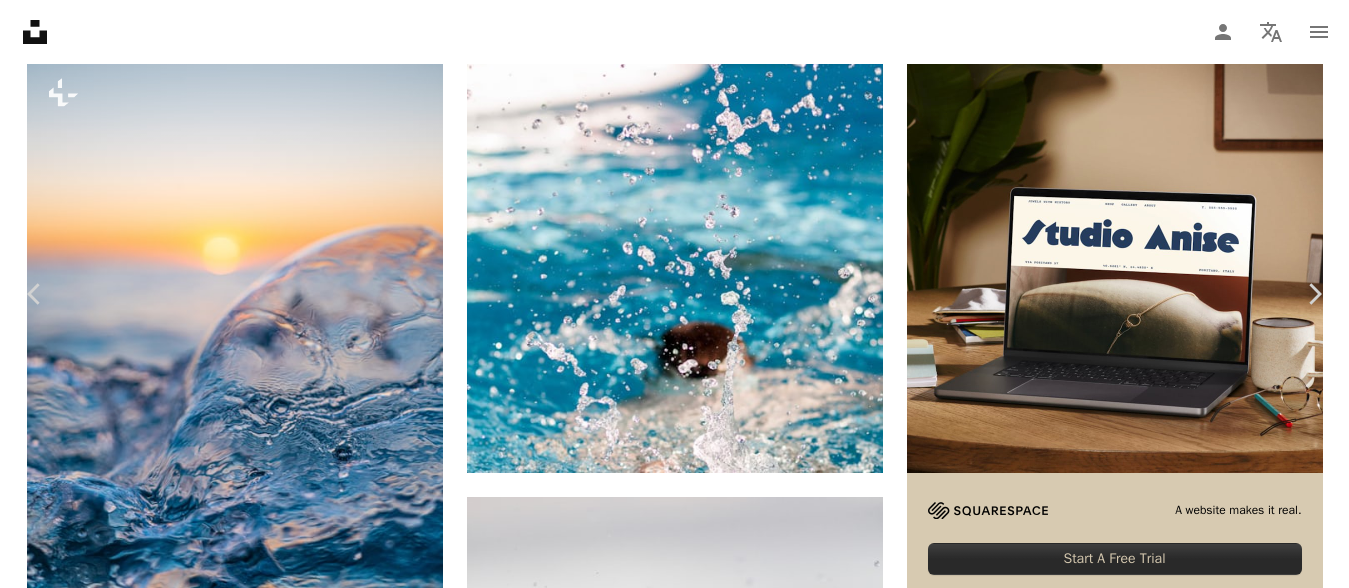 click on "Download free" at bounding box center [1154, 4427] 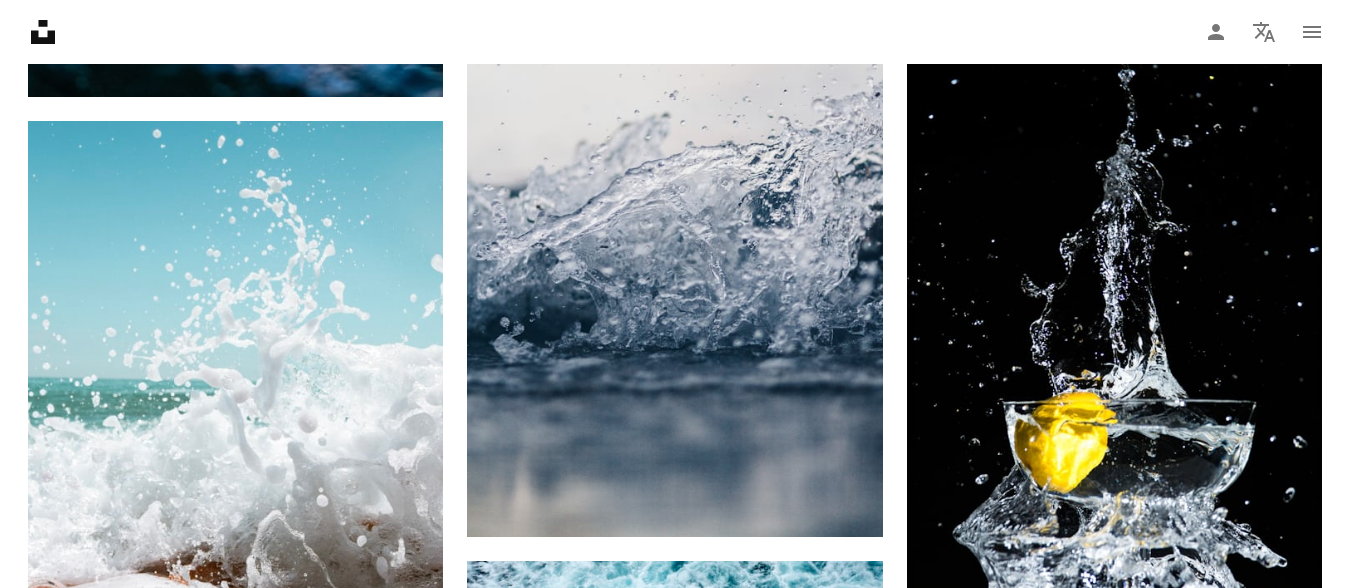 scroll, scrollTop: 1112, scrollLeft: 0, axis: vertical 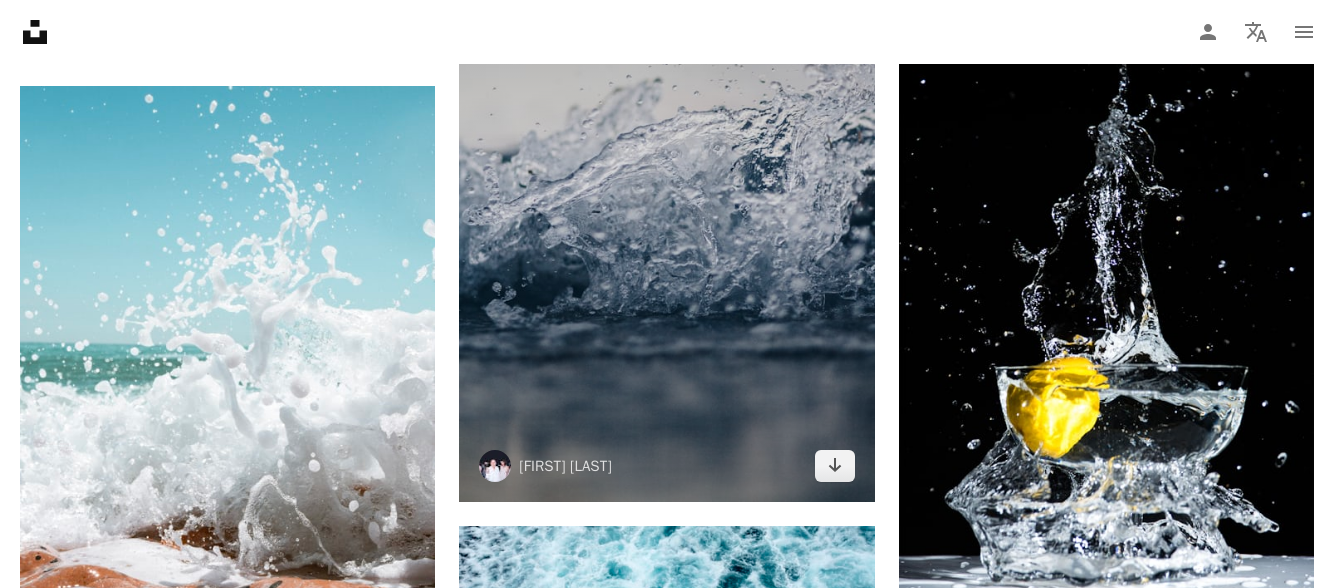 click at bounding box center [666, 190] 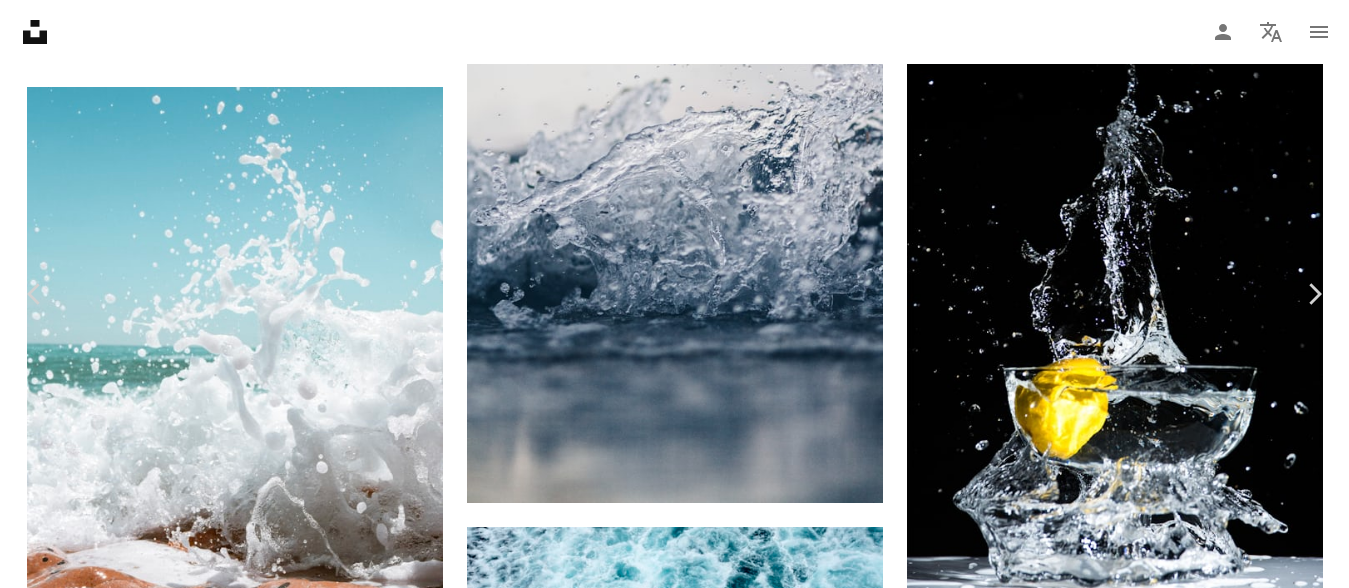 click on "Download free" at bounding box center [1154, 3809] 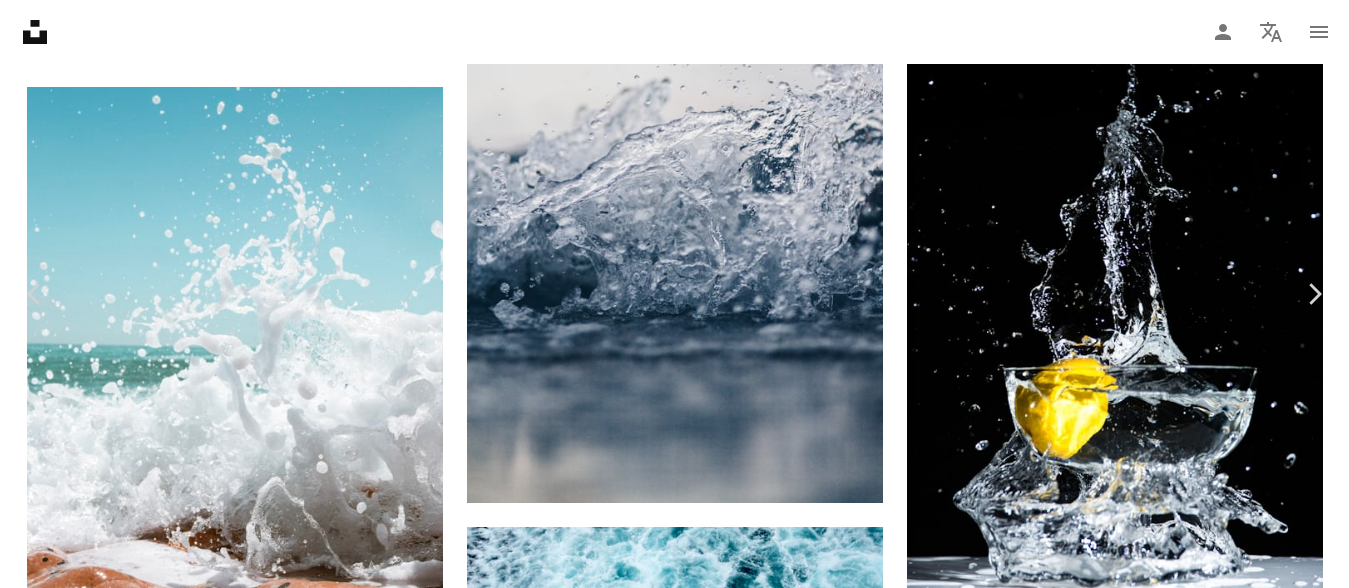 click on "Chevron down" 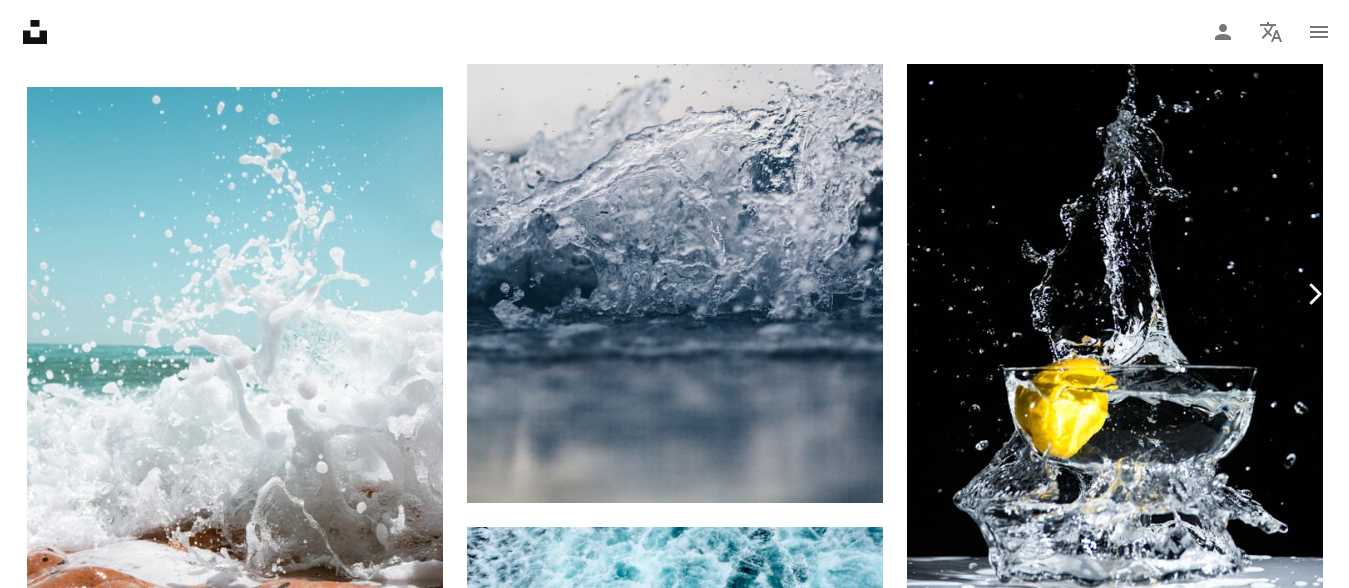 click on "Chevron right" at bounding box center [1314, 294] 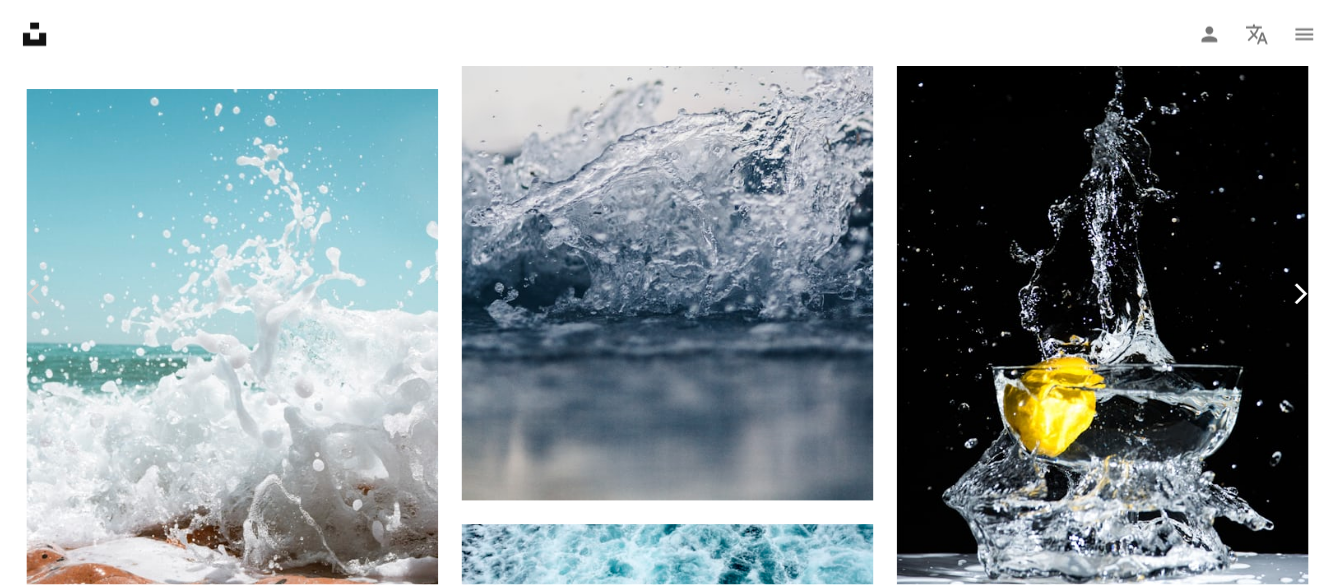 scroll, scrollTop: 0, scrollLeft: 0, axis: both 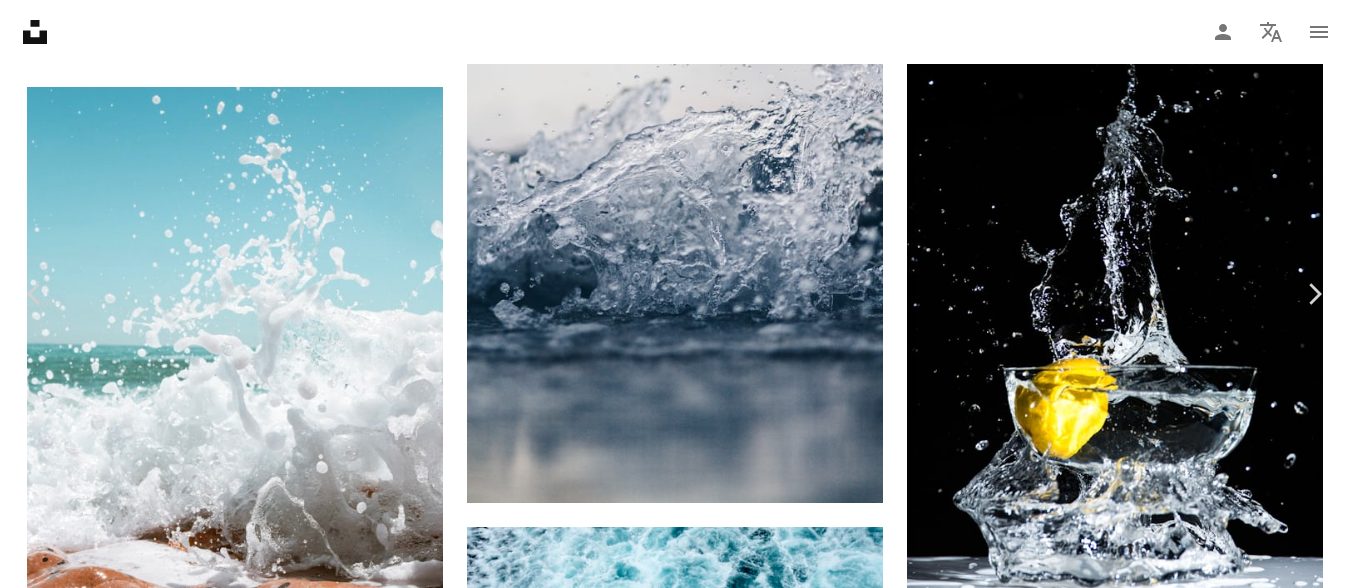 click on "An X shape Chevron left Chevron right Getty Images For  Unsplash+ A heart A plus sign A lock Download Zoom in ––– ––  –– ––– –––– –––– A forward-right arrow Share More Actions –––   – –––  – – ––  – ––––. ––– ––– ––––  –––– ––– ––– – –––– –––– ––– –––   –––– –––– From this series Chevron right Related images" at bounding box center (674, 4056) 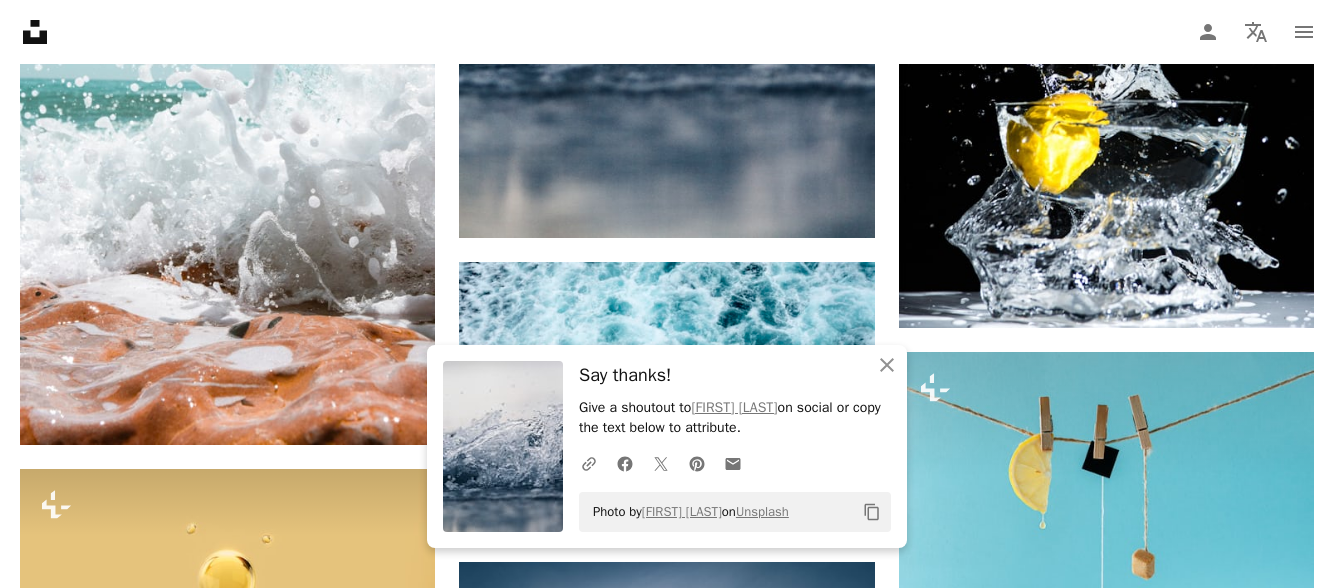 scroll, scrollTop: 1412, scrollLeft: 0, axis: vertical 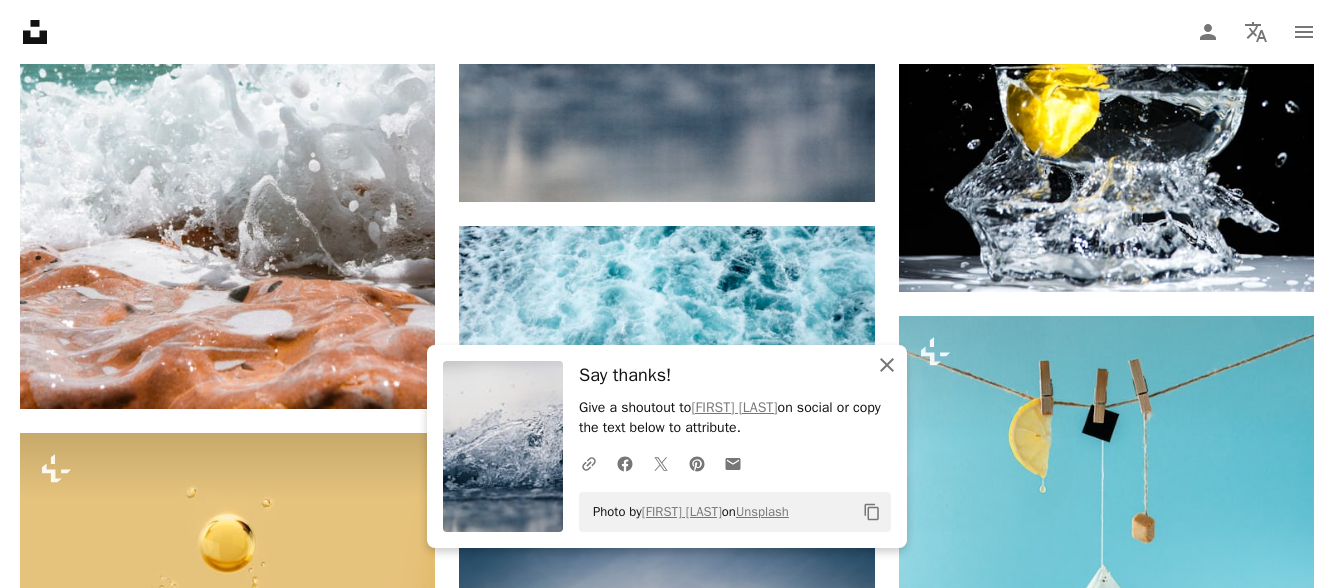 click on "An X shape" 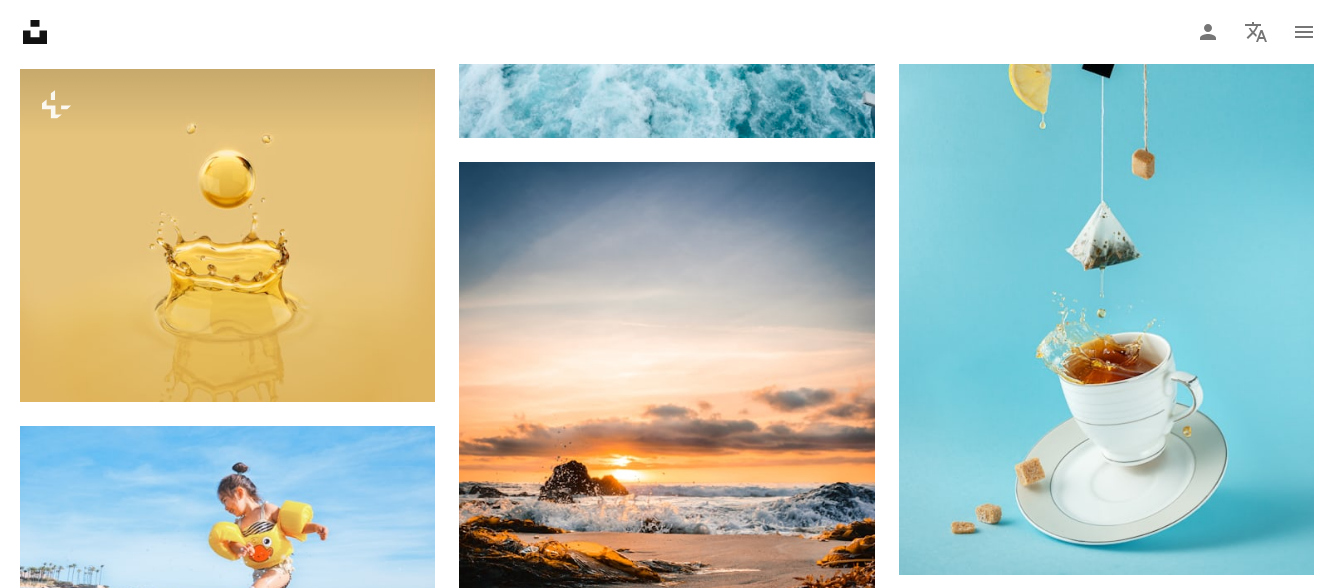 scroll, scrollTop: 1812, scrollLeft: 0, axis: vertical 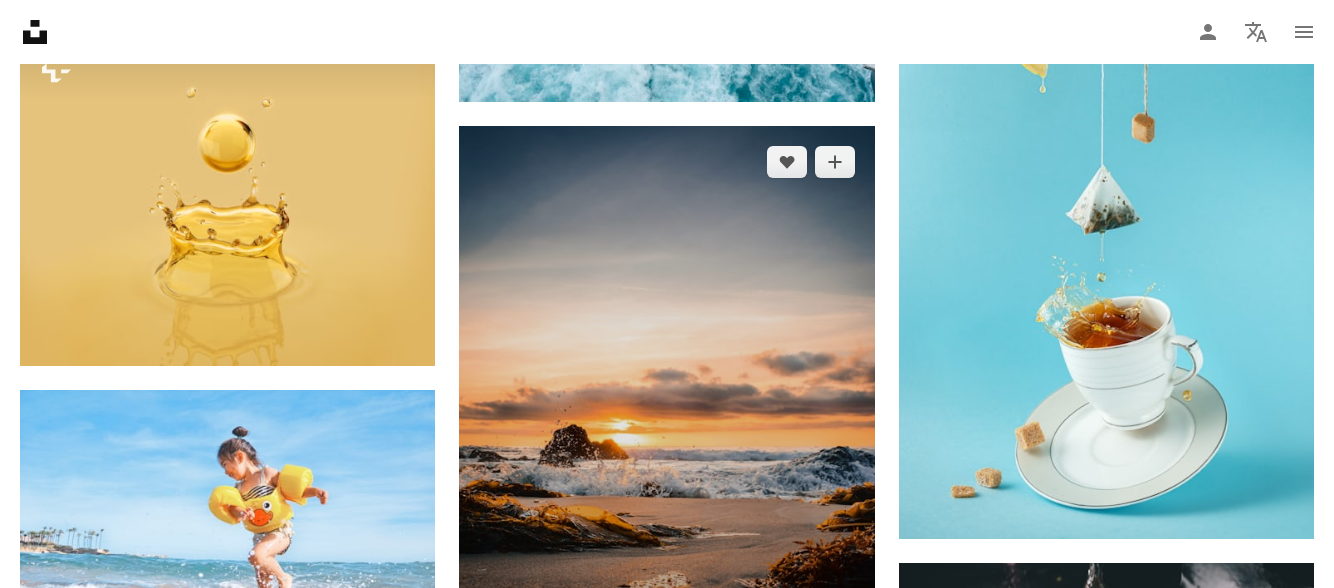 click at bounding box center [666, 389] 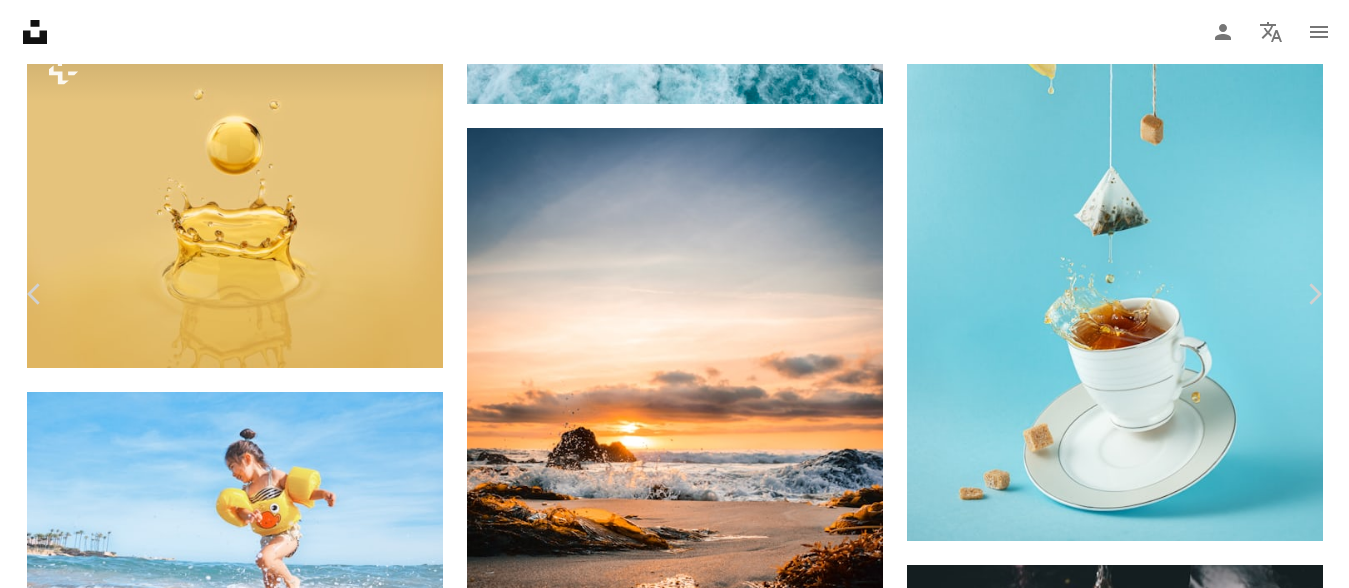 click on "Chevron down" 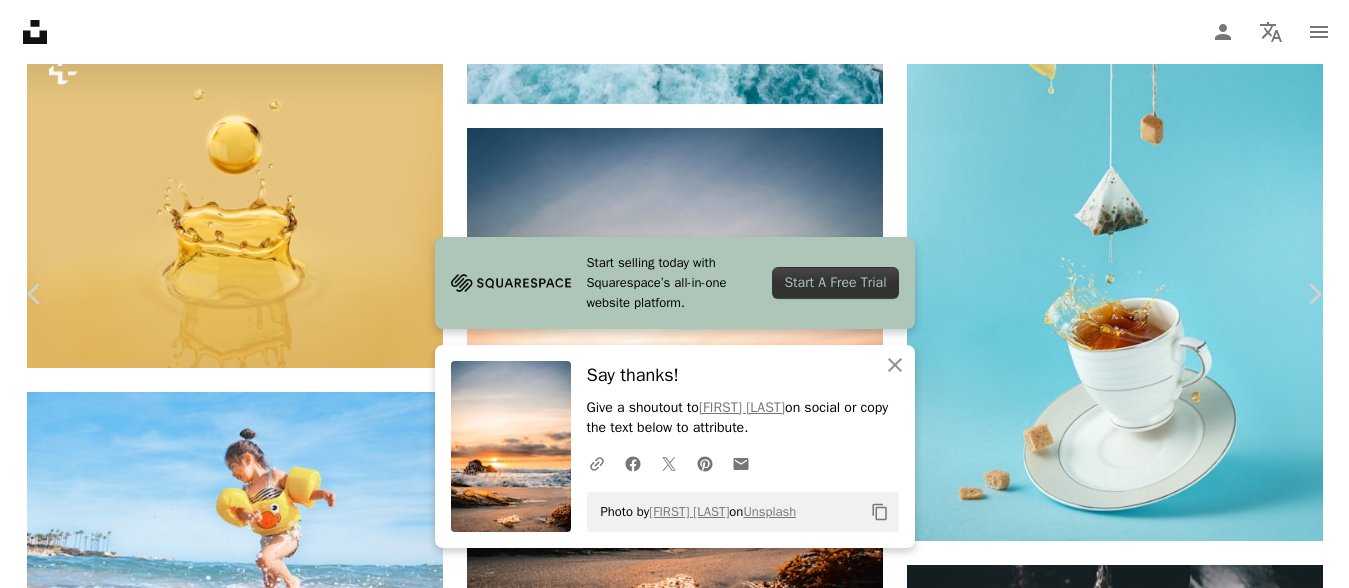 click on "A map marker [CITY], [COUNTRY]" at bounding box center (674, 3356) 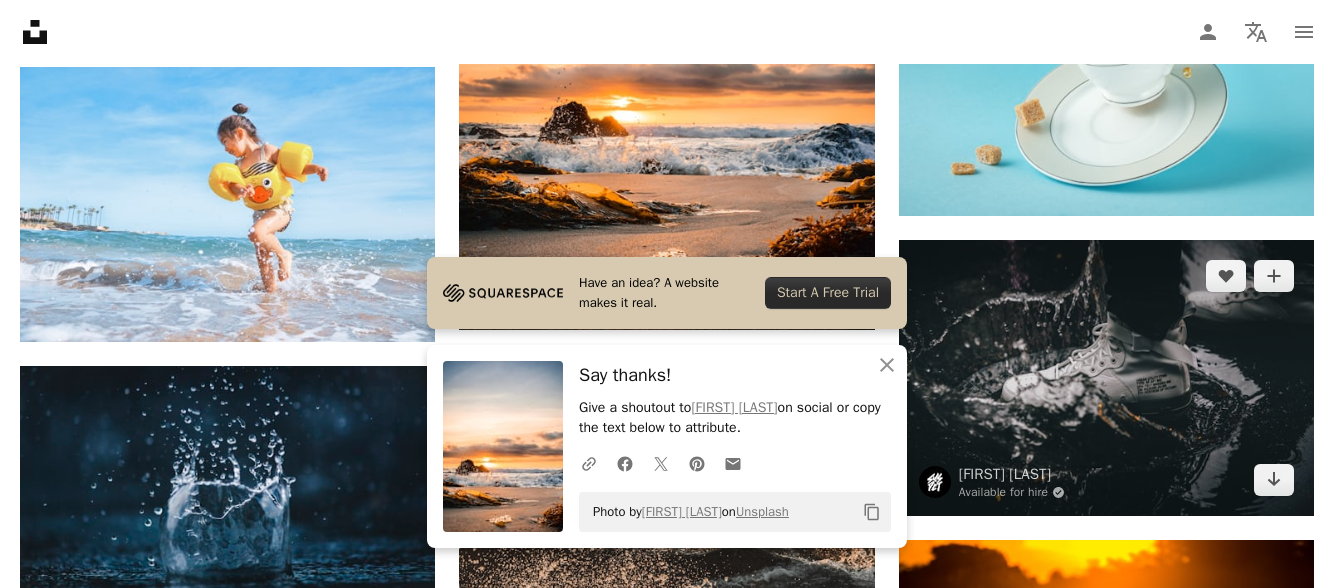 scroll, scrollTop: 2312, scrollLeft: 0, axis: vertical 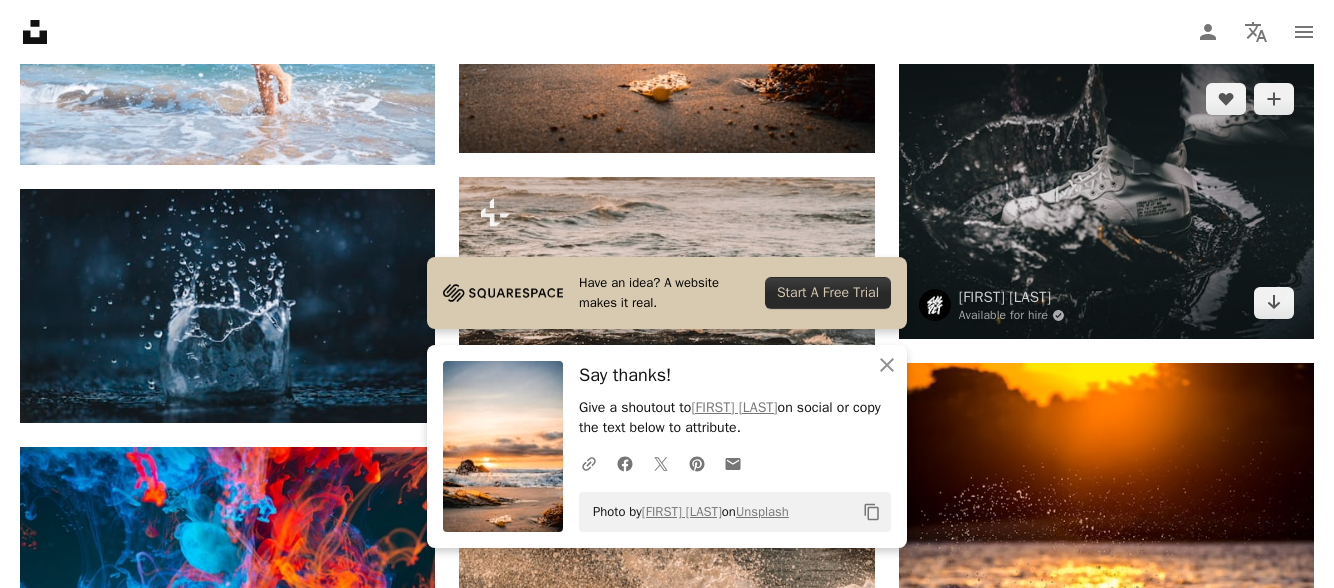 click at bounding box center (1106, 201) 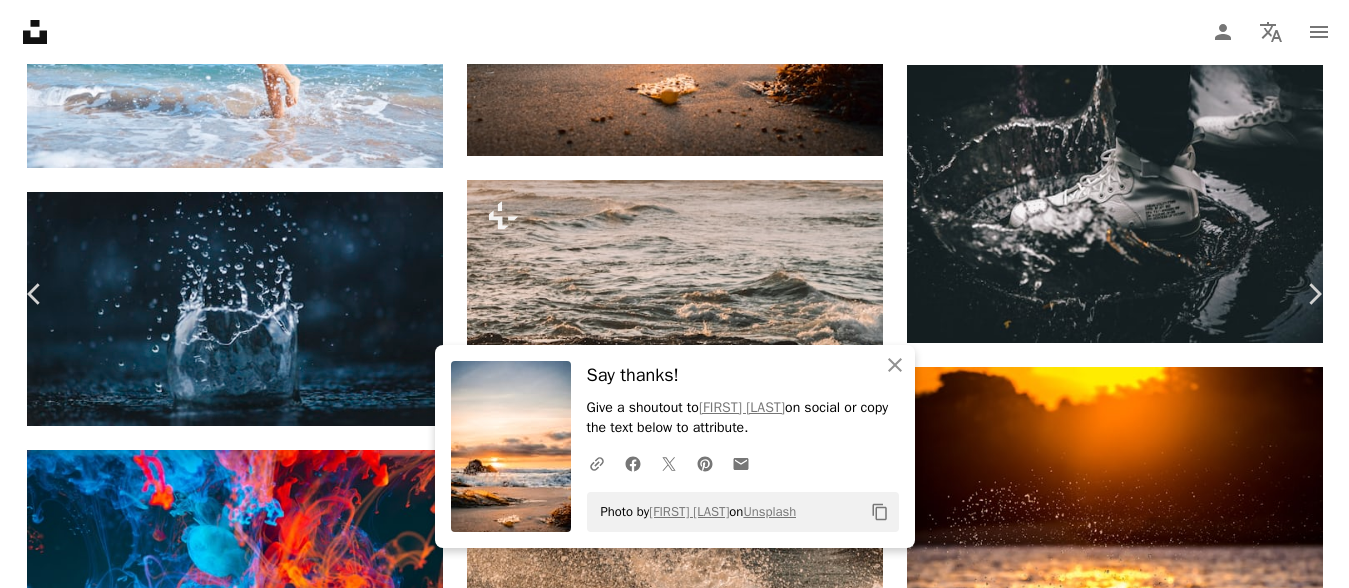 click on "Chevron down" 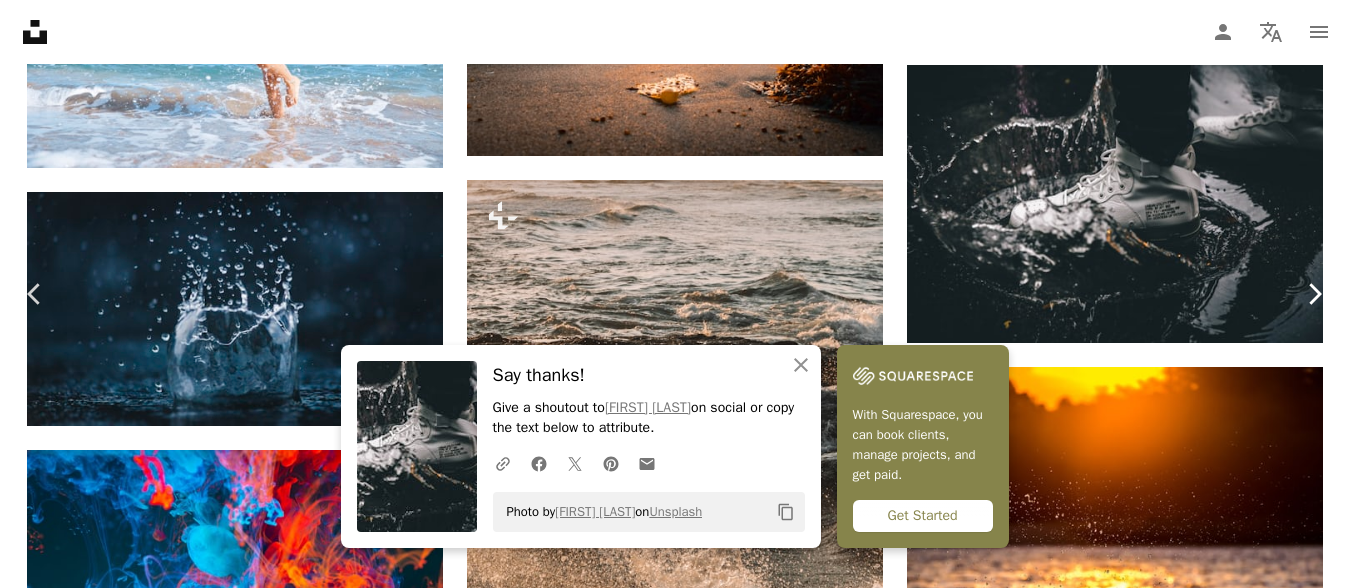click on "Chevron right" at bounding box center (1314, 294) 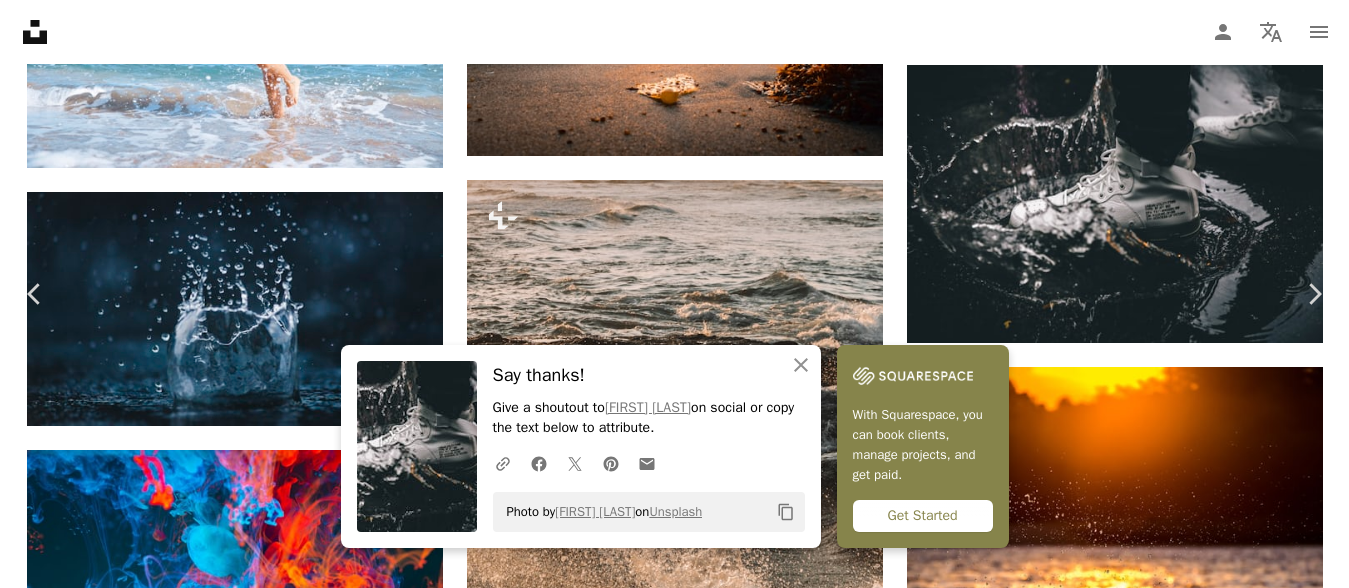click on "An X shape Chevron left Chevron right An X shape Close Say thanks! Give a shoutout to  [NAME]  on social or copy the text below to attribute. A URL sharing icon (chains) Facebook icon X (formerly Twitter) icon Pinterest icon An envelope Photo by  [NAME]  on  Unsplash
Copy content With Squarespace, you can book clients, manage projects, and get paid. Get Started Getty Images For  Unsplash+ A heart A plus sign A lock Download Zoom in Featured in Photos A forward-right arrow Share More Actions Calendar outlined Published on  May 3, 2023 Safety Licensed under the  Unsplash+ License abstract photography yellow honey bubble horizontal gas transparent soybean vitality droplet shiny gasoline cholesterol three dimensional digitally generated image concepts & topics Public domain images Related images Plus sign for Unsplash+ A heart A plus sign Philip Oroni For  Unsplash+ A lock Download Plus sign for Unsplash+ A heart A plus sign A. C. For  Unsplash+ A lock Download Plus sign for Unsplash+ For" at bounding box center (674, 2856) 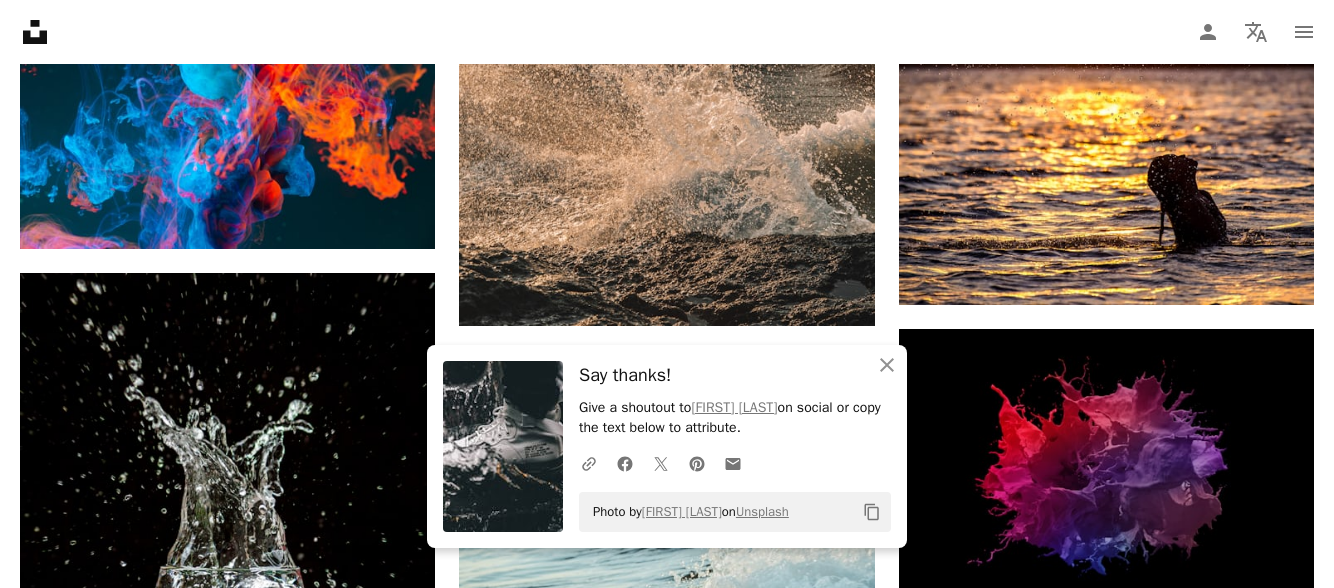 scroll, scrollTop: 2912, scrollLeft: 0, axis: vertical 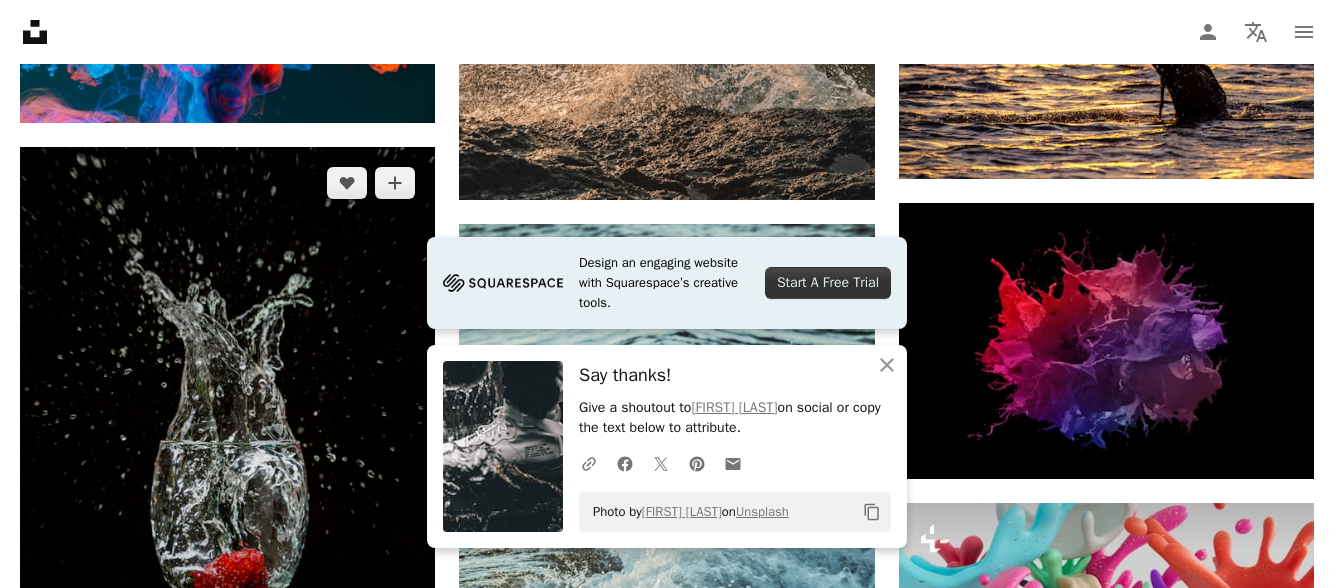 click at bounding box center [227, 458] 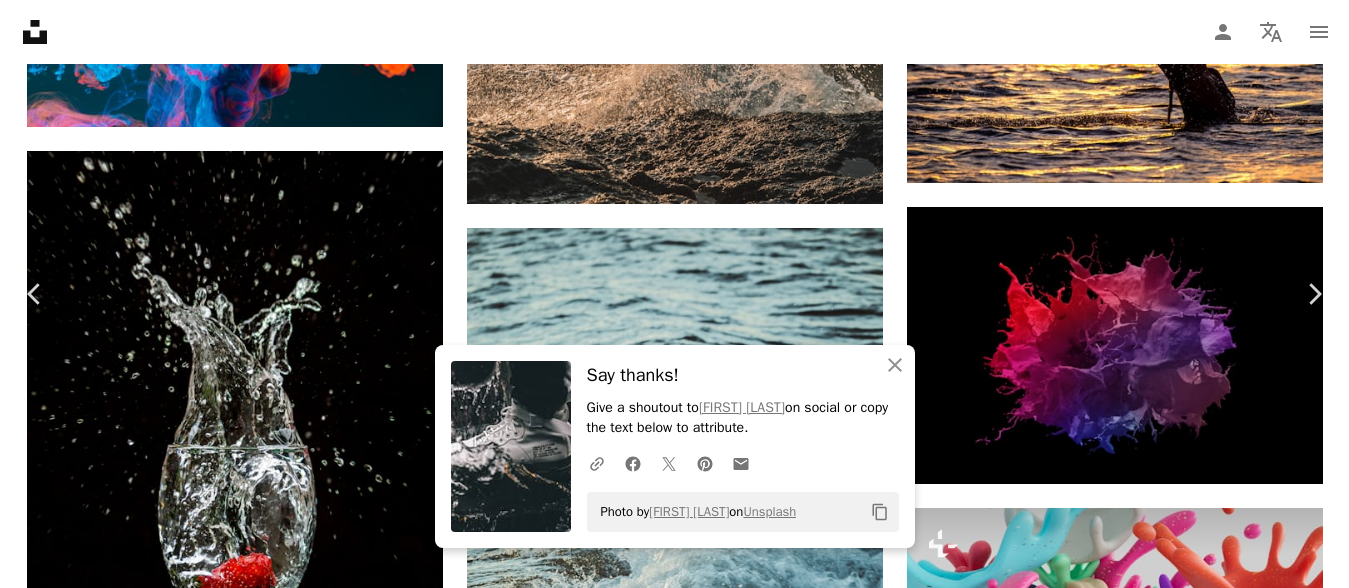 click on "Chevron down" 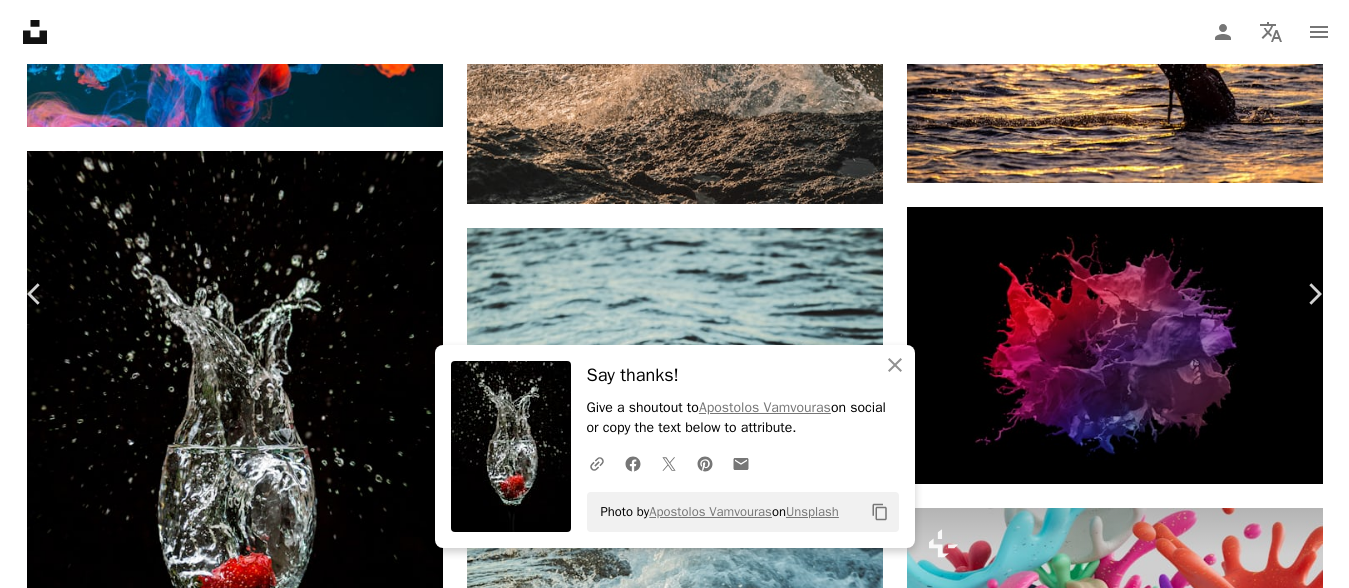 click on "An X shape Chevron left Chevron right An X shape Close Say thanks! Give a shoutout to Apostolos Vamvouras on social or copy the text below to attribute. A URL sharing icon (chains) Facebook icon X (formerly Twitter) icon Pinterest icon An envelope Photo by Apostolos Vamvouras on Unsplash
Copy content Apostolos Vamvouras apostolosv A heart A plus sign Download free Chevron down Zoom in Views 1,394,936 Downloads 17,615 A forward-right arrow Share Info icon Info More Actions Water splash  Calendar outlined Published on  April 21, 2020 Camera Canon, EOS 1200D Safety Free to use under the  Unsplash License background drink water splash wine glass drink water hydration closeup hydrate quench wallpaper food black splash animal bird plant grey fruit wine glass Public domain images Browse premium related images on iStock  |  Save 20% with code UNSPLASH20 Related images A heart A plus sign David Orlando Us De Paz Arrow pointing down Plus sign for Unsplash+ A heart A plus sign Imkara Visual For Unsplash+" at bounding box center [674, 2256] 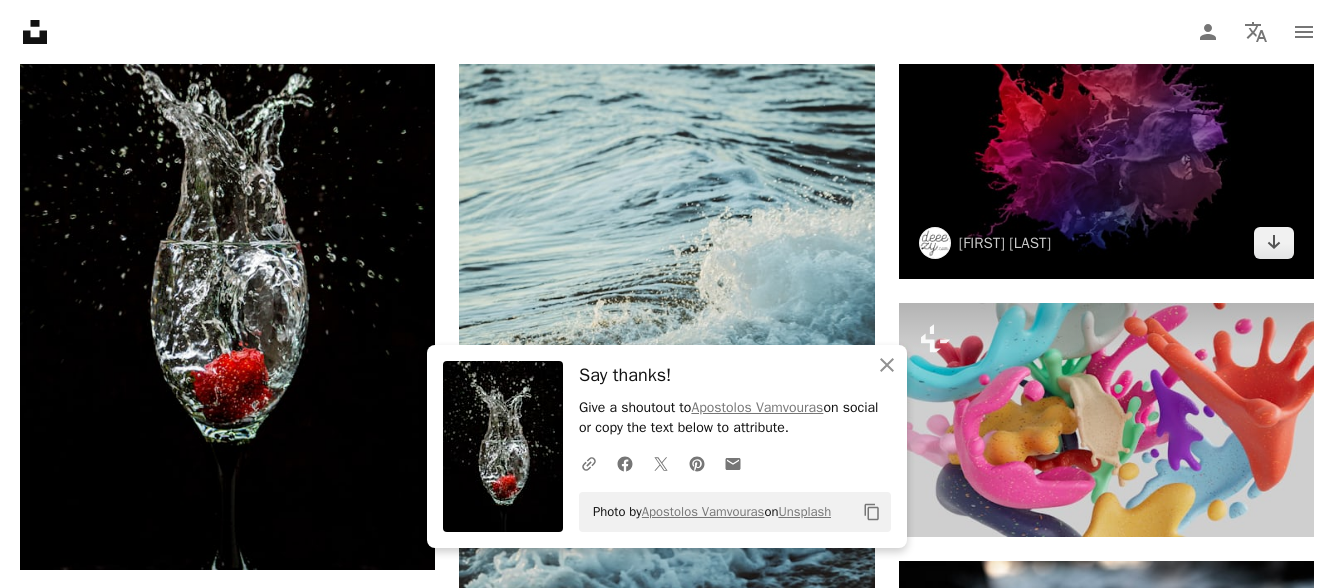 scroll, scrollTop: 3212, scrollLeft: 0, axis: vertical 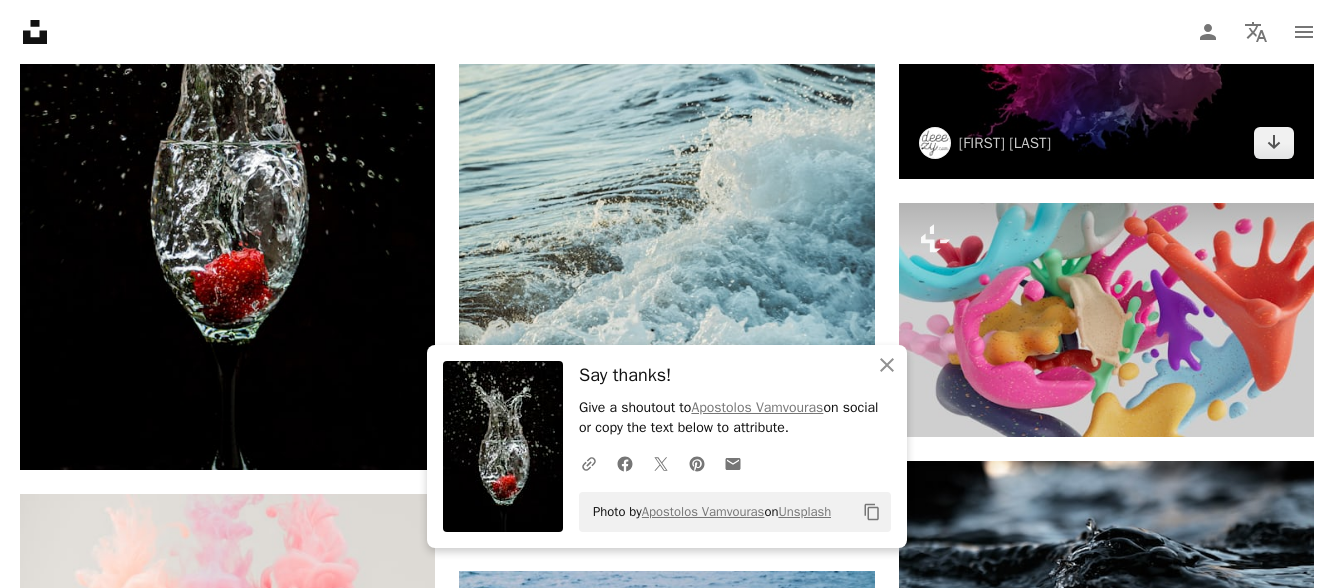 click at bounding box center (1106, 41) 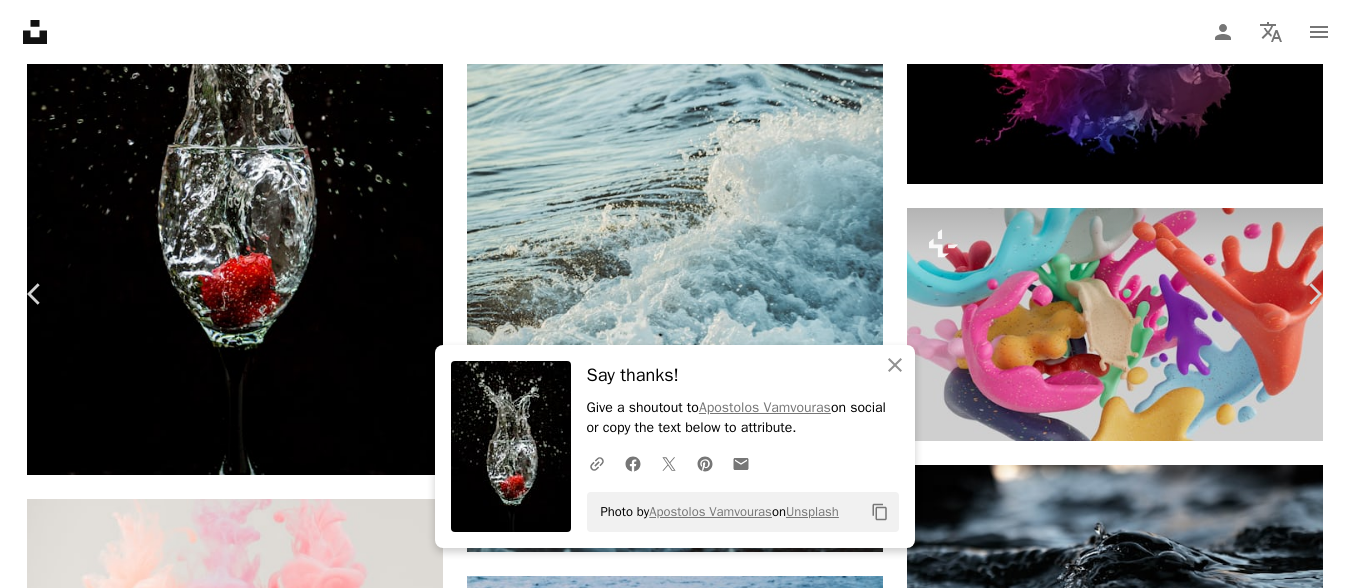 click 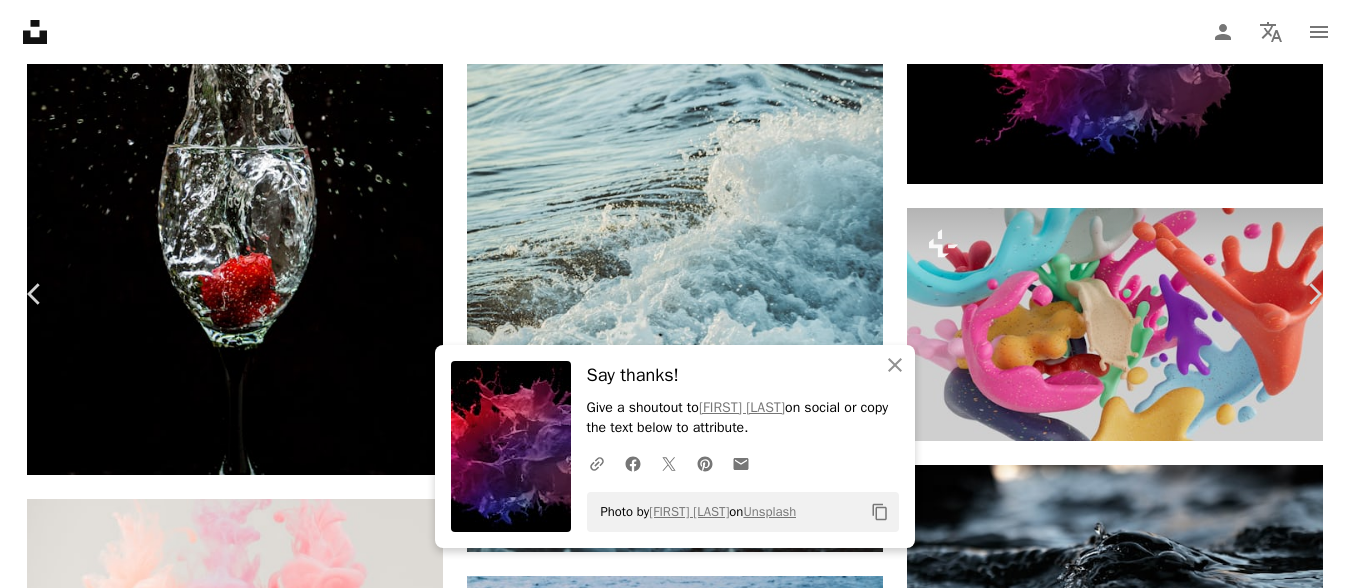 click on "An X shape Chevron left Chevron right An X shape Close Say thanks! Give a shoutout to Peter Olexa on social or copy the text below to attribute. A URL sharing icon (chains) Facebook icon X (formerly Twitter) icon Pinterest icon An envelope Photo by Peter Olexa on Unsplash
Copy content Peter Olexa deeezyfree A heart A plus sign Download free Chevron down Zoom in ––– –– – ––– –––– –––– ––– –– – ––– –––– –––– ––– –– – ––– –––– –––– A forward-right arrow Share Info icon Info More Actions Colorful liquid splash shape or background –––   – –––  – – ––  – ––––. ––– ––– ––––  –––– ––– ––– – –––– –––– ––– –––   –––– –––– Browse premium related images on iStock  |  Save 20% with code UNSPLASH20 Related images" at bounding box center (674, 5128) 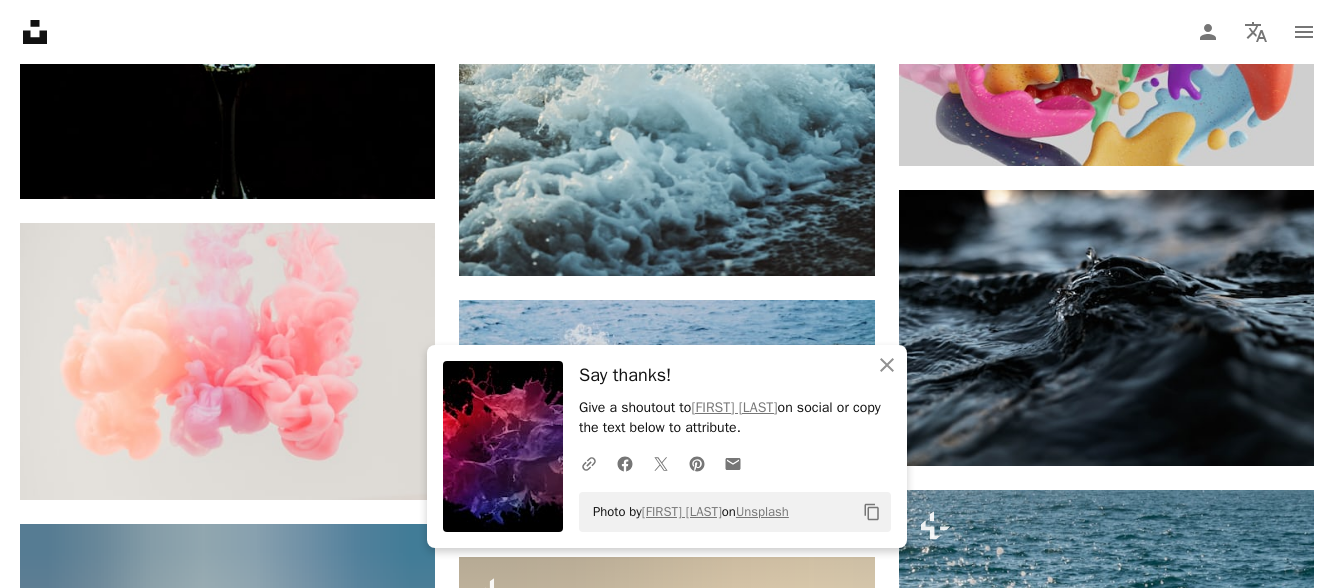 scroll, scrollTop: 3512, scrollLeft: 0, axis: vertical 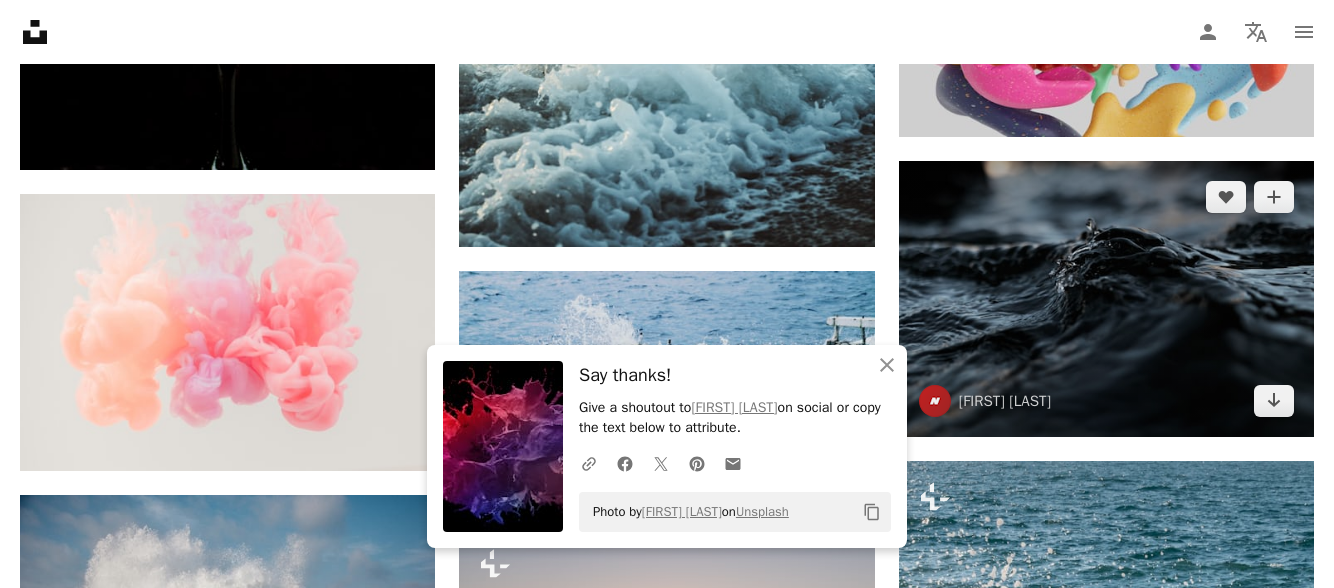 click at bounding box center (1106, 299) 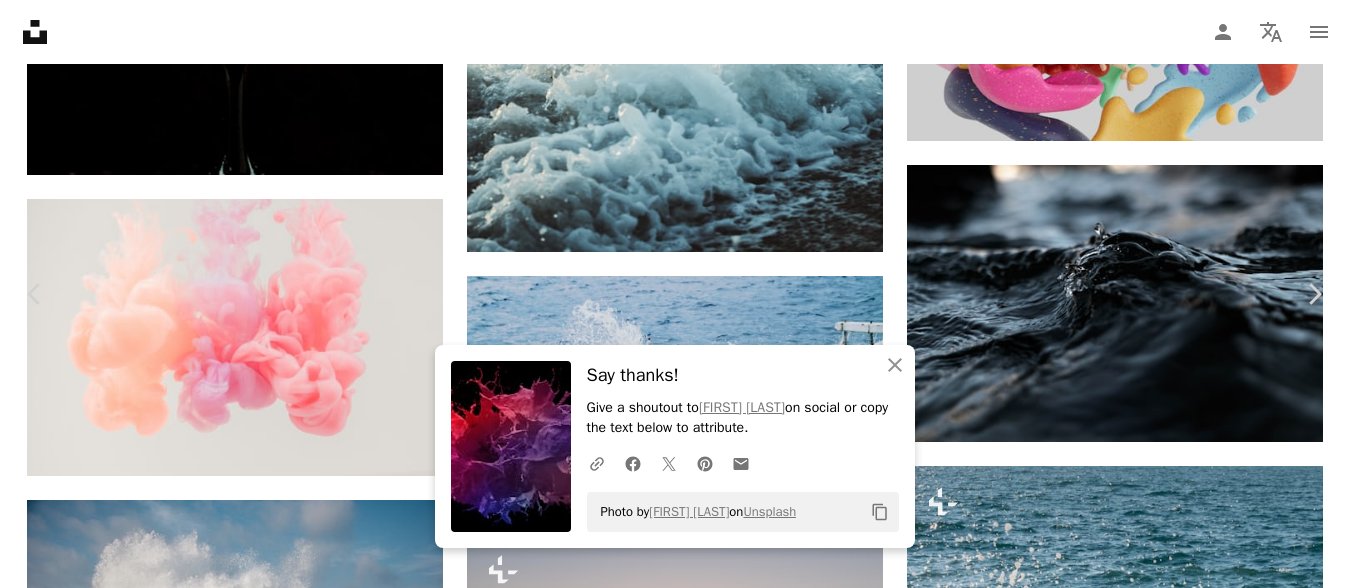 click on "Chevron down" 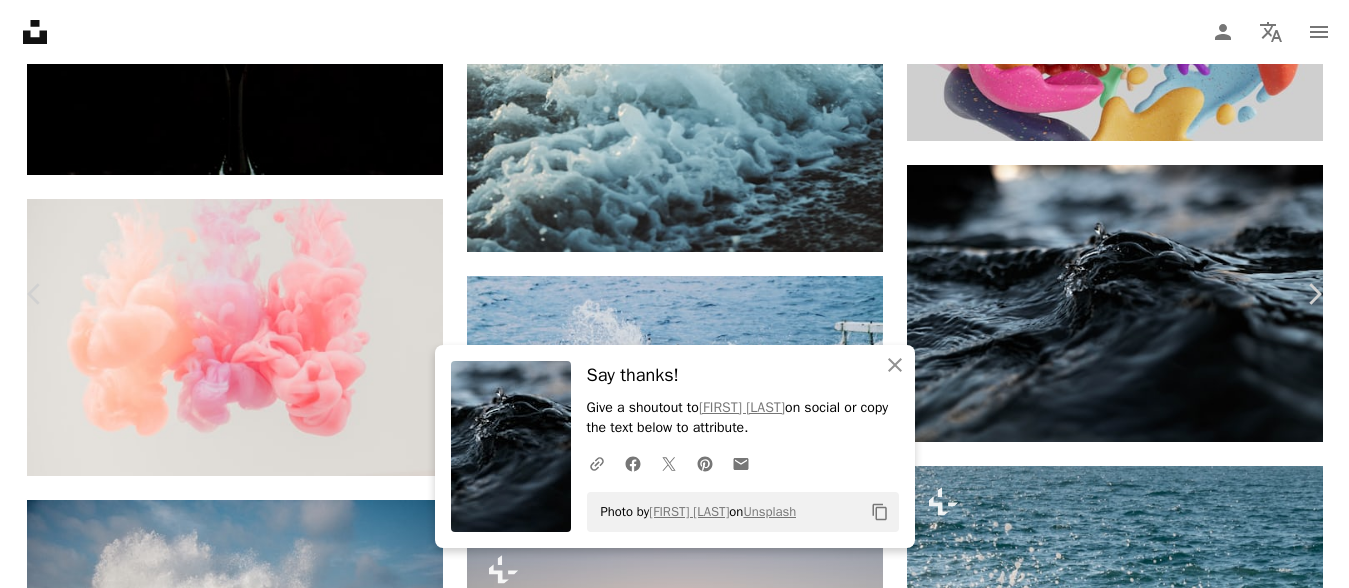 click on "An X shape Chevron left Chevron right An X shape Close Say thanks! Give a shoutout to  [NAME]  on social or copy the text below to attribute. A URL sharing icon (chains) Facebook icon X (formerly Twitter) icon Pinterest icon An envelope Photo by  [NAME]  on  Unsplash
Copy content [NAME] nervum A heart A plus sign Download free Chevron down Zoom in Views 7,971,506 Downloads 51,334 Featured in Photos A forward-right arrow Share Info icon Info More Actions Read more A map marker Stair Hole, Swanage, United Kingdom Calendar outlined Published on  October 1, 2017 Camera Canon, EOS 80D Safety Free to use under the  Unsplash License black splash sea dark blue sun river lake waves wave reflection bokeh blur ripple ink glow ripples roll wallpaper grey Public domain images Browse premium related images on iStock  |  Save 20% with code UNSPLASH20 Related images" at bounding box center [674, 4828] 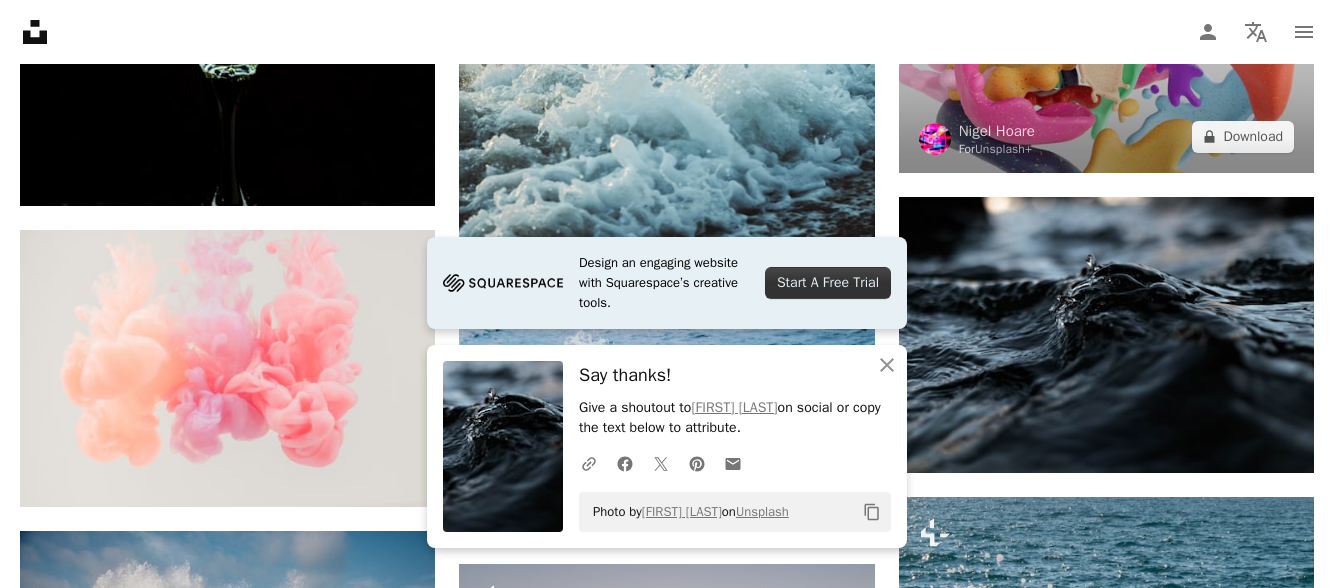 scroll, scrollTop: 3512, scrollLeft: 0, axis: vertical 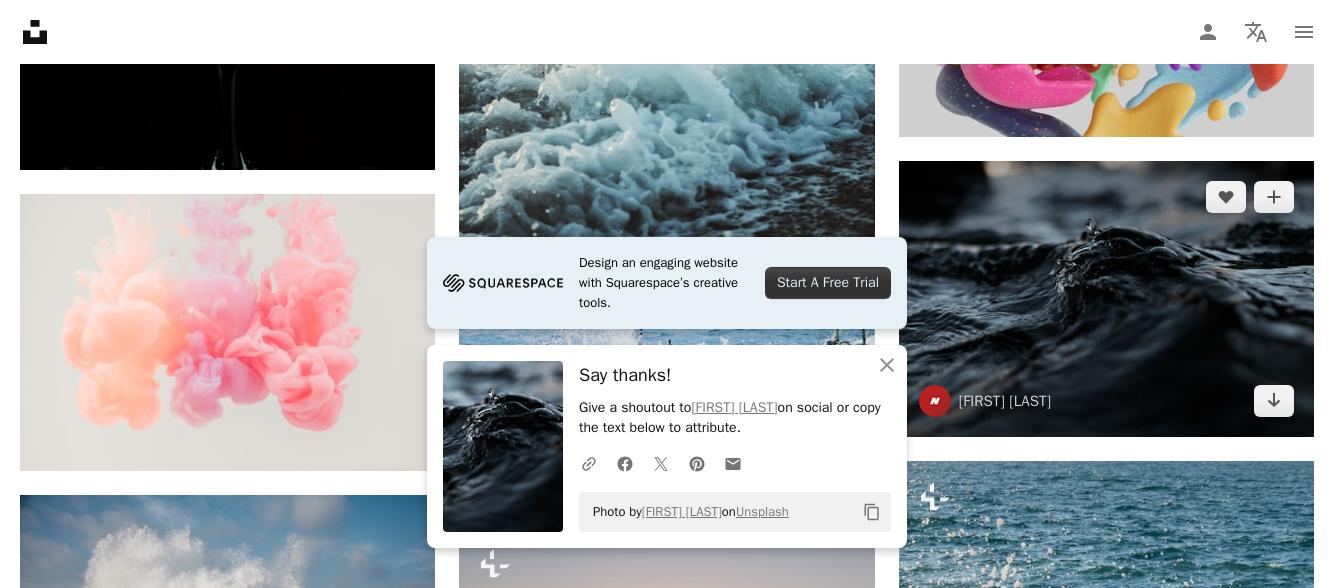 click at bounding box center (1106, 299) 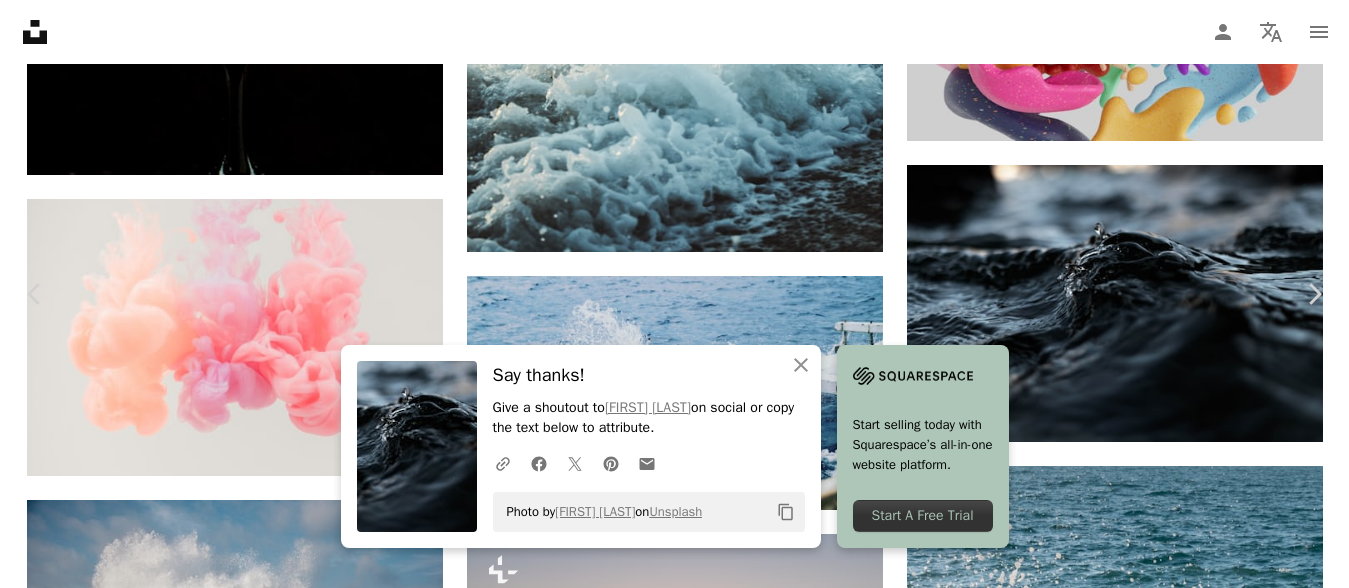 click on "Chevron down" 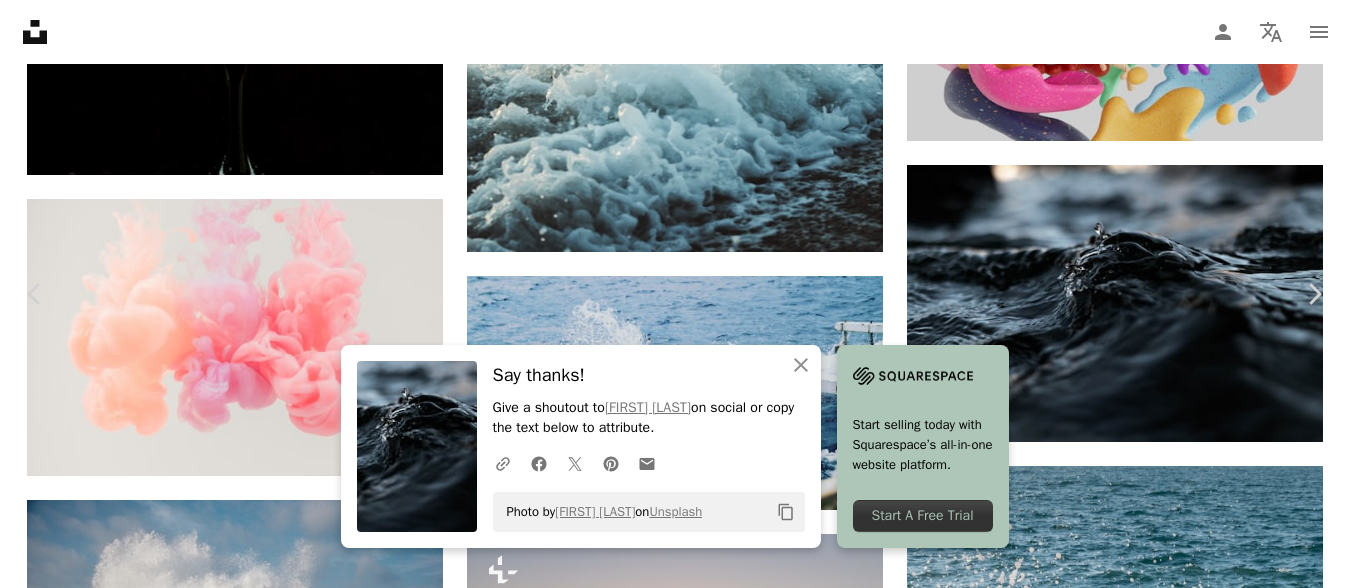 click on "( 6000 x 4000 )" at bounding box center [1171, 4755] 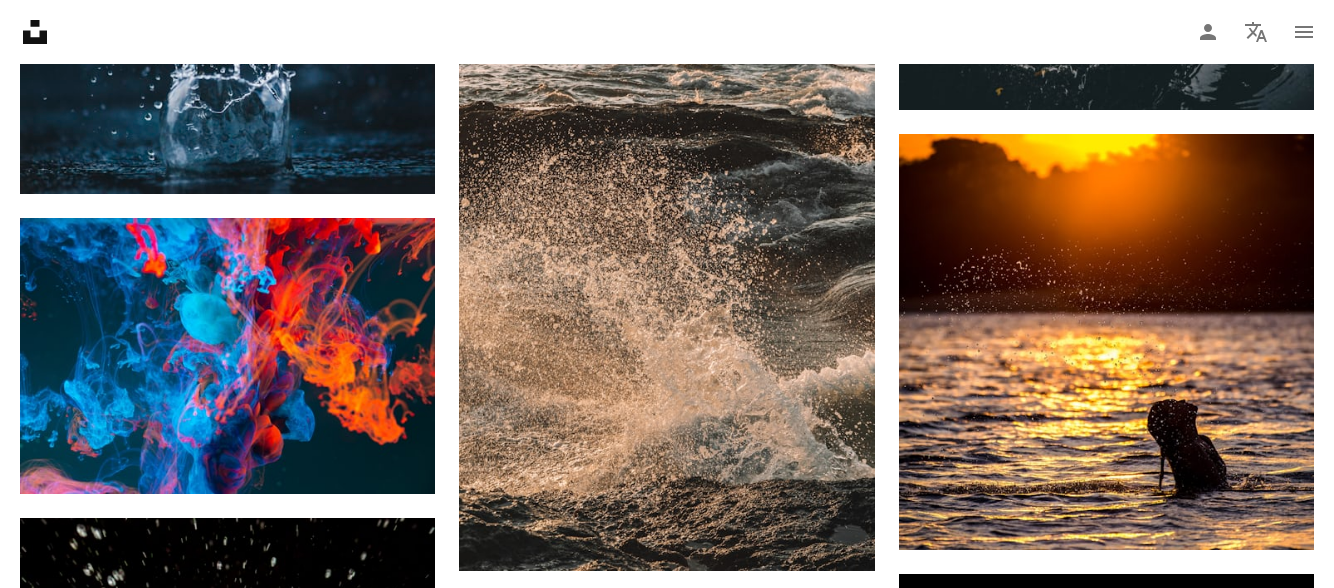scroll, scrollTop: 2512, scrollLeft: 0, axis: vertical 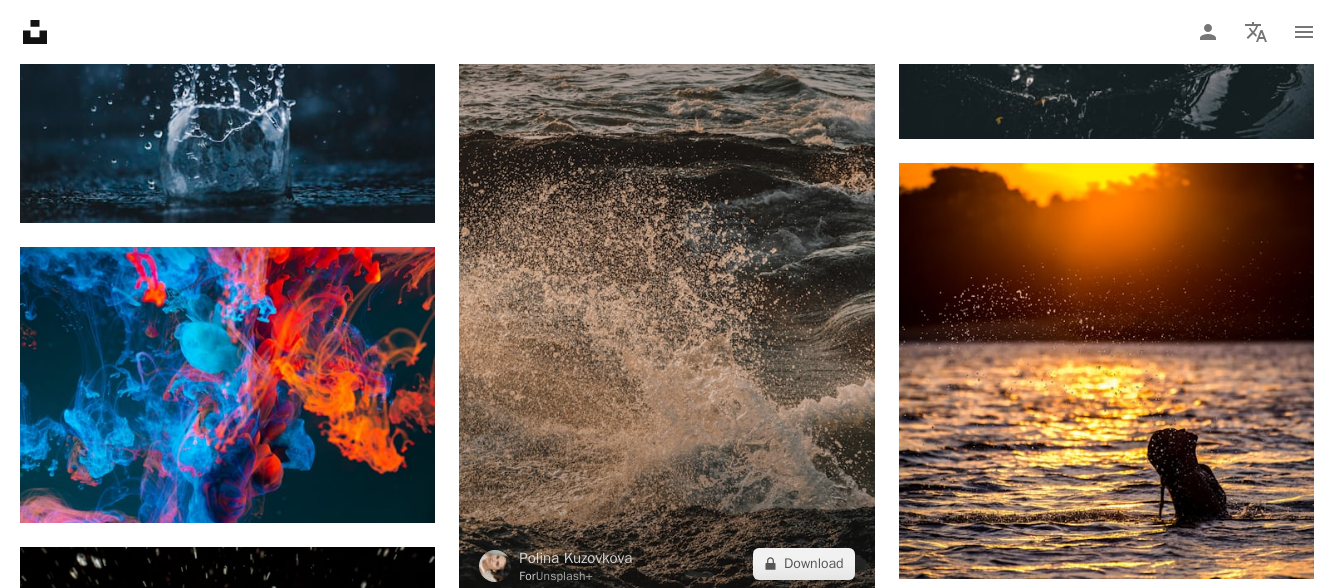 click at bounding box center [666, 288] 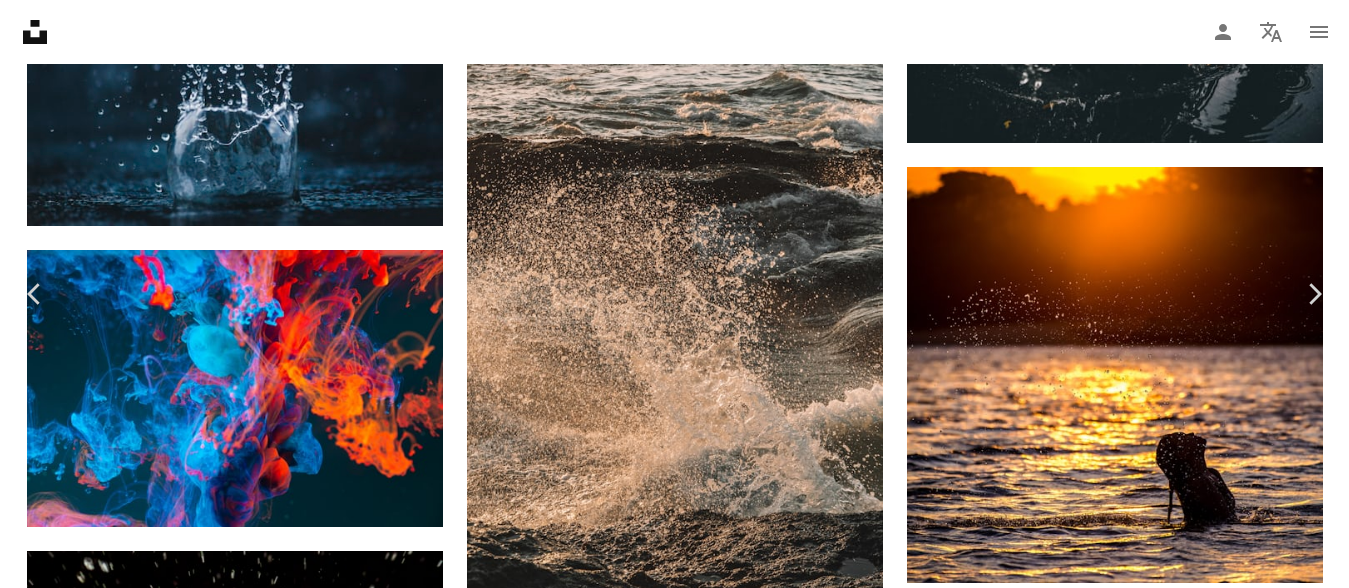 click on "An X shape Chevron left Chevron right Polina Kuzovkova For Unsplash+ A heart A plus sign A lock Download Zoom in ––– –– – ––– –––– –––– A forward-right arrow Share More Actions ––– – ––– – – –– – ––––. ––– ––– –––– –––– ––– ––– – –––– –––– ––– ––– –––– –––– From this series Chevron right Related images Plus sign for Unsplash+ A heart A plus sign Klara Kulikova For Unsplash+ A lock Download Plus sign for Unsplash+ A heart A plus sign Jacob Dyer For Unsplash+ A lock Download Plus sign for Unsplash+ A heart A plus sign Ahmed For Unsplash+ A lock Download Plus sign for Unsplash+ A heart A plus sign Ahmed For Unsplash+ A lock Download Plus sign for Unsplash+ A heart A plus sign Rowen Smith For Unsplash+ A lock Download Plus sign for Unsplash+ A heart A plus sign Polina Kuzovkova For Unsplash+ A lock Download Plus sign for Unsplash+ A heart For" at bounding box center [674, 5828] 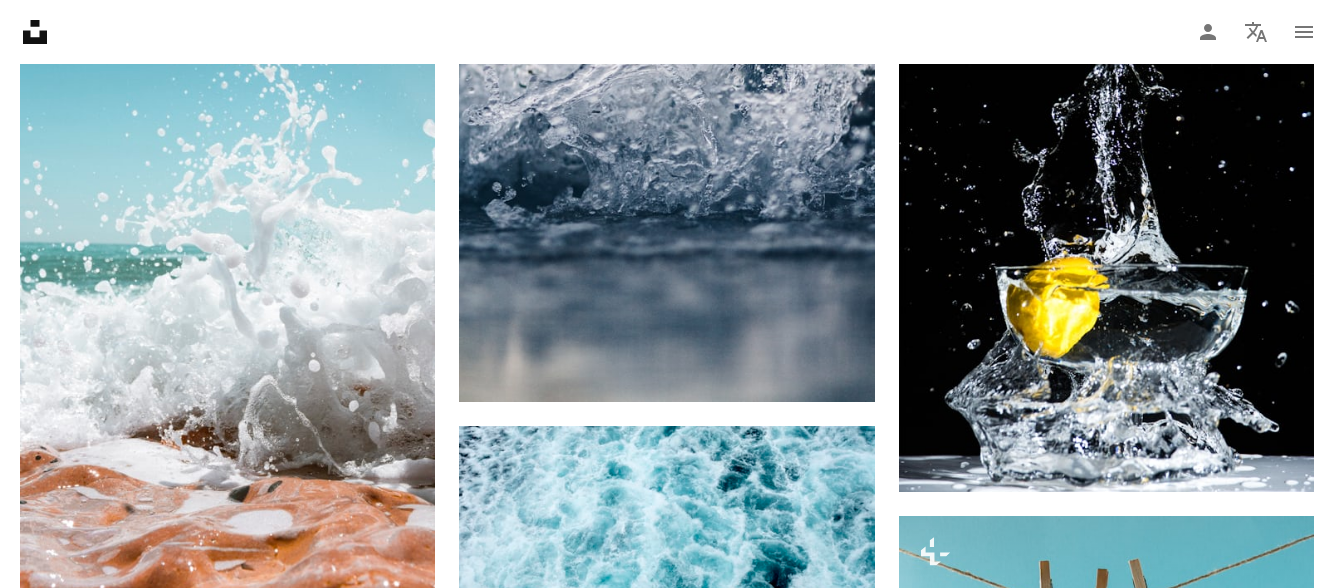 scroll, scrollTop: 512, scrollLeft: 0, axis: vertical 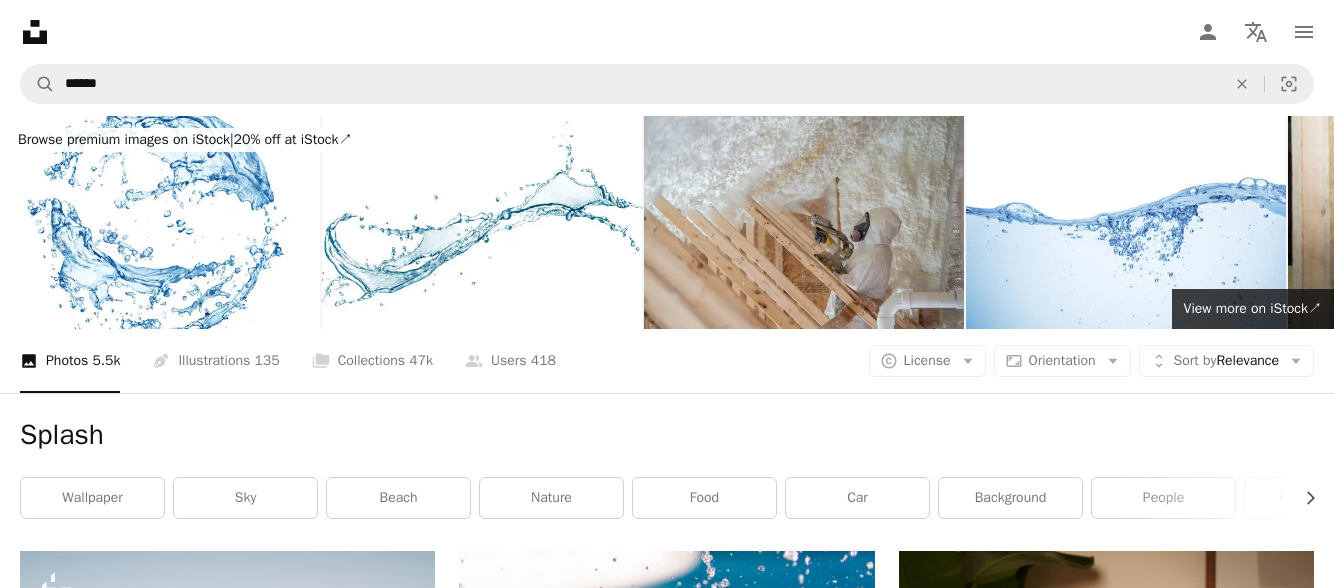 click on "Browse premium images on iStock  |  20% off at iStock  ↗ Browse premium images on iStock 20% off at iStock  ↗ View more  ↗ View more on iStock  ↗ A photo Photos   5.5k Pen Tool Illustrations   135 A stack of folders Collections   47k A group of people Users   418 A copyright icon © License Arrow down Aspect ratio Orientation Arrow down Unfold Sort by  Relevance Arrow down Filters Filters Splash Chevron right wallpaper sky beach nature food car background people free images water outdoor sea Plus sign for Unsplash+ A heart A plus sign Jacob Dyer For Unsplash+ A lock Download A heart A plus sign Siim Lukka Arrow pointing down Plus sign for Unsplash+ A heart A plus sign Getty Images For Unsplash+ A lock Download A heart A plus sign Leo Rivas Arrow pointing down A heart A plus sign Amadej Tauses Available for hire A checkmark inside of a circle Arrow pointing down A heart A plus sign Lucas K Available for hire A checkmark inside of a circle Arrow pointing down A heart A heart" at bounding box center [667, 4075] 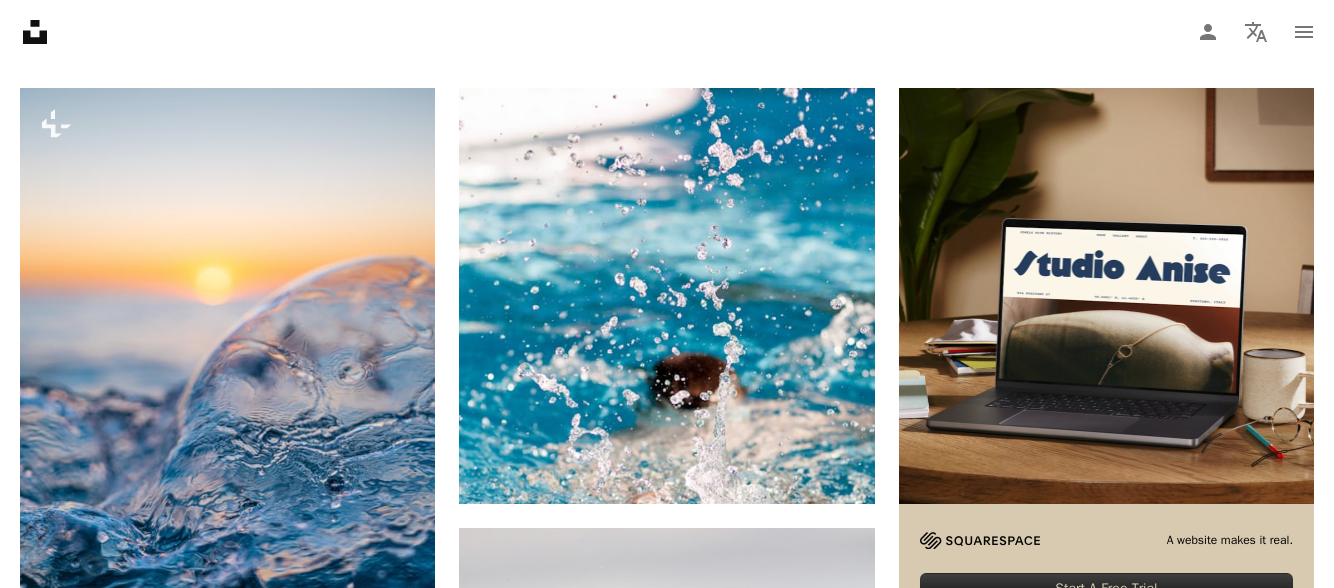 scroll, scrollTop: 200, scrollLeft: 0, axis: vertical 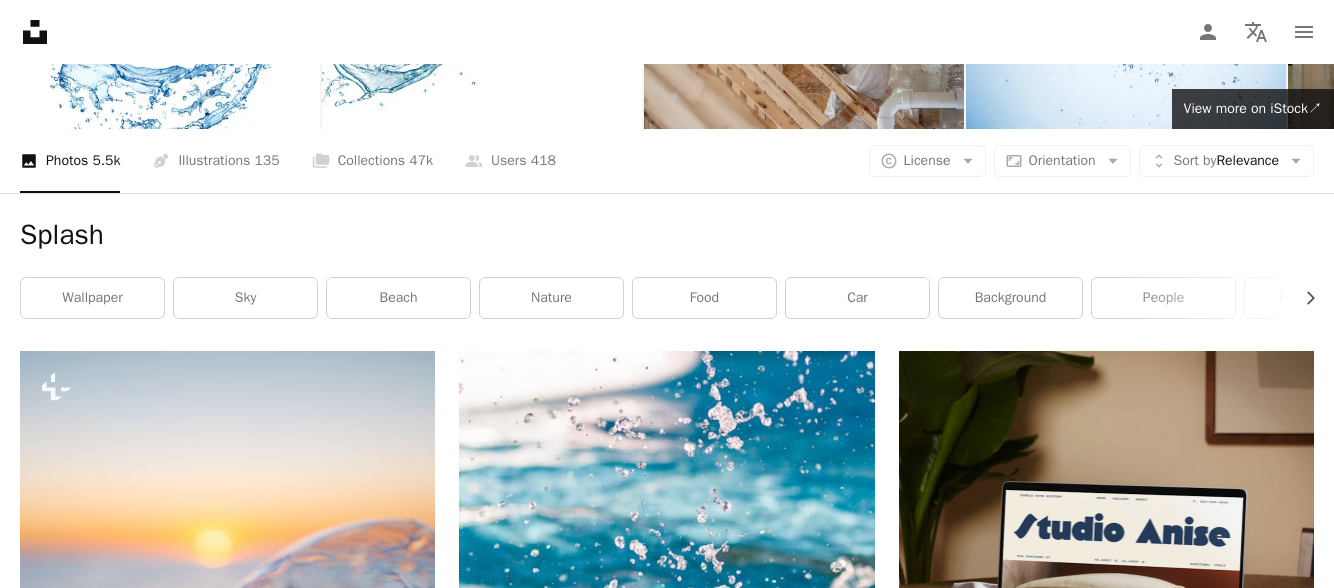 click at bounding box center (1106, 558) 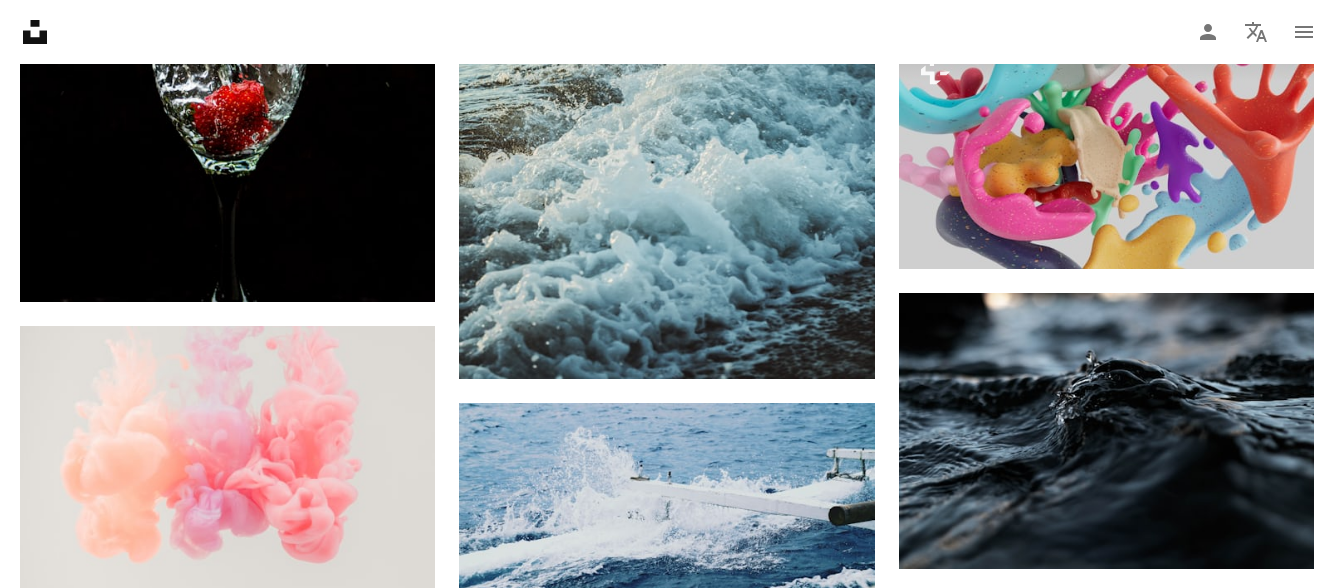 scroll, scrollTop: 3400, scrollLeft: 0, axis: vertical 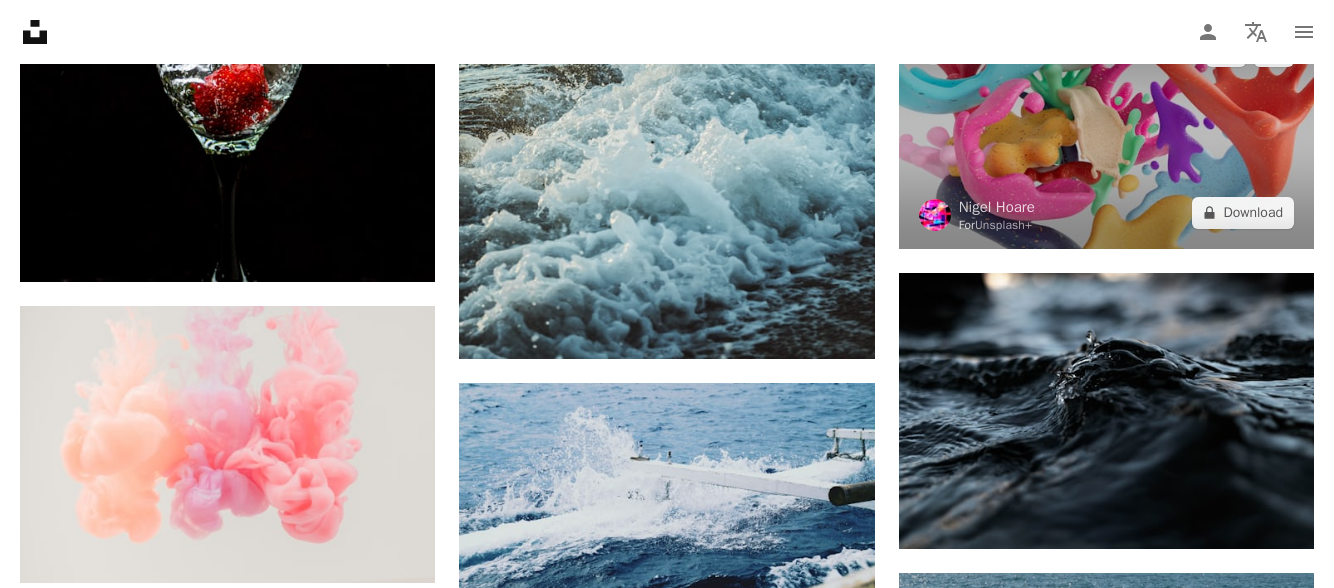 click at bounding box center (1106, 131) 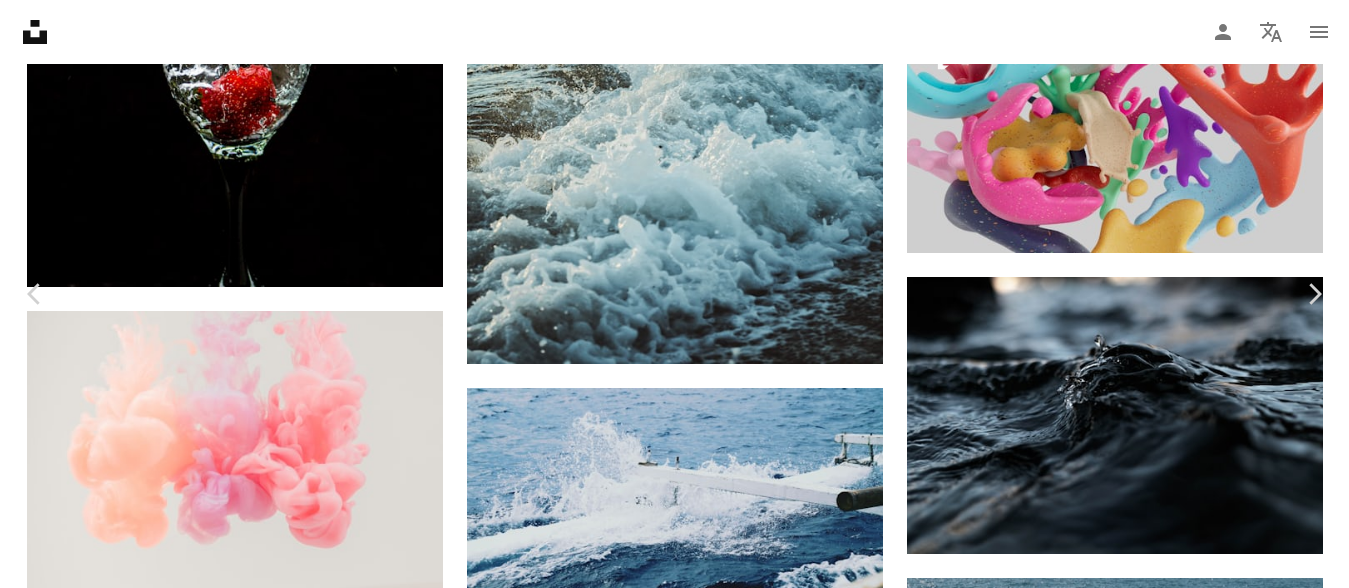 click on "A lock Download" at bounding box center (1192, 4693) 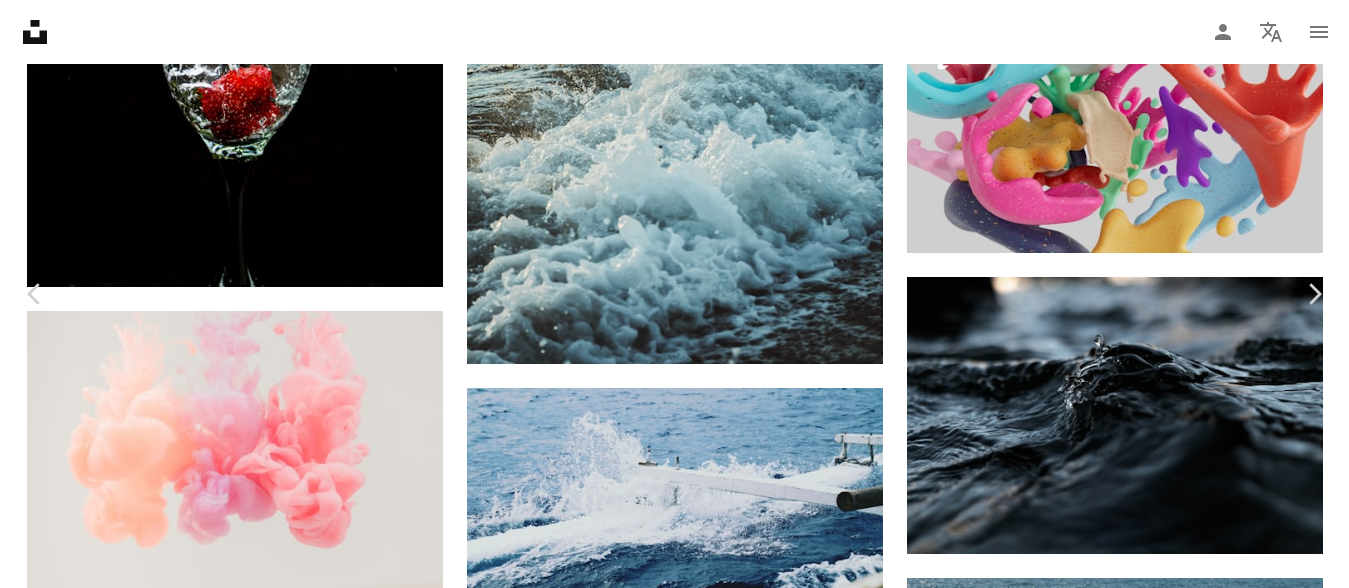 click on "An X shape Premium, ready to use images. Get unlimited access. A plus sign Members-only content added monthly A plus sign Unlimited royalty-free downloads A plus sign Illustrations  New A plus sign Enhanced legal protections yearly 66%  off monthly $12   $4 USD per month * Get  Unsplash+ * When paid annually, billed upfront  $48 Taxes where applicable. Renews automatically. Cancel anytime." at bounding box center [674, 4940] 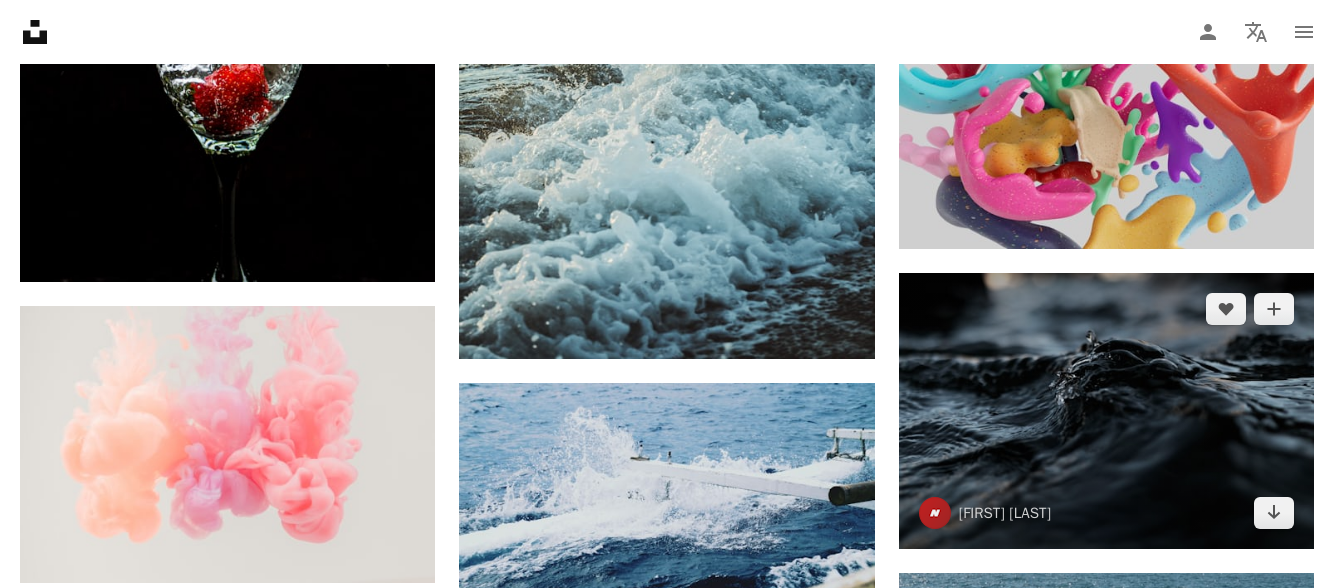 click at bounding box center [1106, 411] 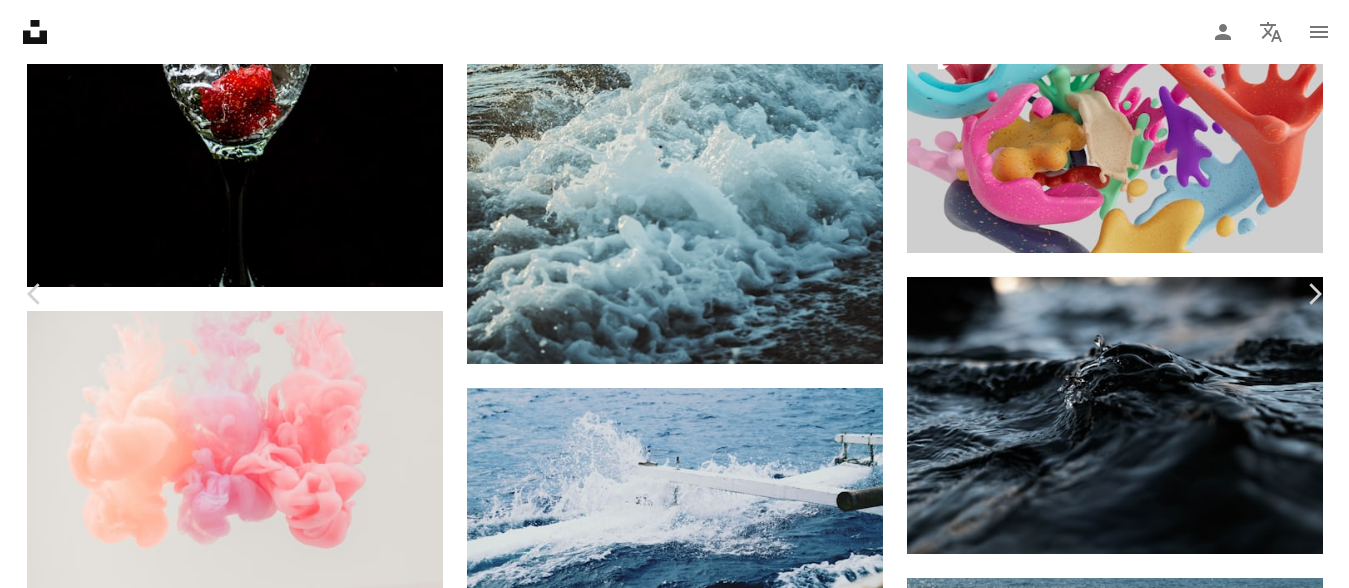 click on "An X shape Chevron left Chevron right Jack B nervum A heart A plus sign Download free Chevron down Zoom in Views 7,971,506 Downloads 51,334 Featured in Photos A forward-right arrow Share Info icon Info More Actions During my trip to Lulworth Cove/Stair Hole I decided I’d try to get some water splash shots and since there was a small cove where the water collided it was perfect. Wasn’t exactly easy climbing over the rocks with my camera to avoid the deeper water. During this little shoot I took around 300 photos, most of which were at the wrong angle thankfully I got a few good shots and this is one of them. In the process, my camera got absolutely soaked, luckily the Sigma 18-35mm ART + Canon 80D are weather sealed which apparently includes getting almost fully submerged in water. Read more A map marker Stair Hole, Swanage, United Kingdom Calendar outlined Published on  October 1, 2017 Camera Canon, EOS 80D Safety Free to use under the  Unsplash License black splash sea dark blue sun river lake waves wave" at bounding box center (674, 4940) 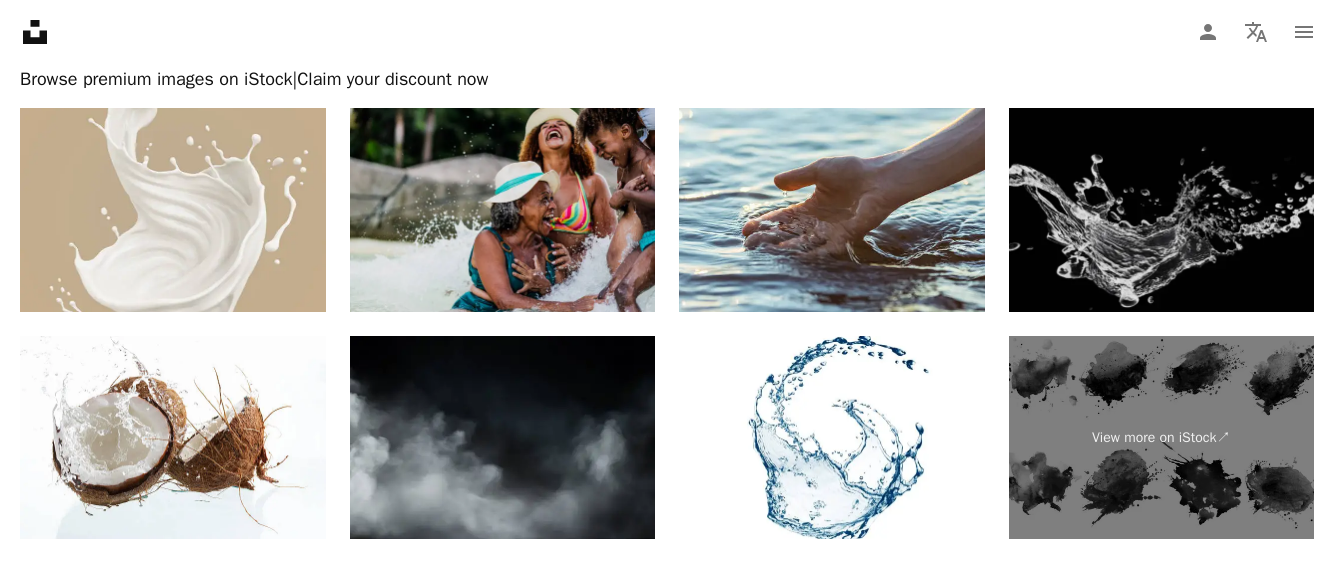 scroll, scrollTop: 7300, scrollLeft: 0, axis: vertical 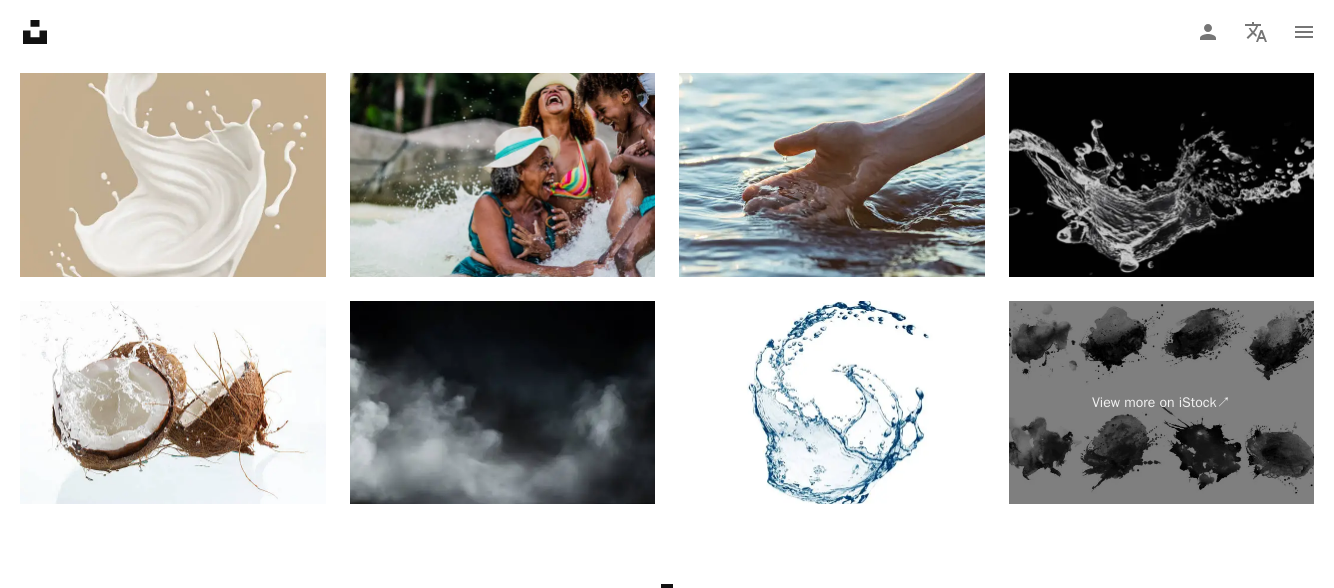 click at bounding box center (1162, 175) 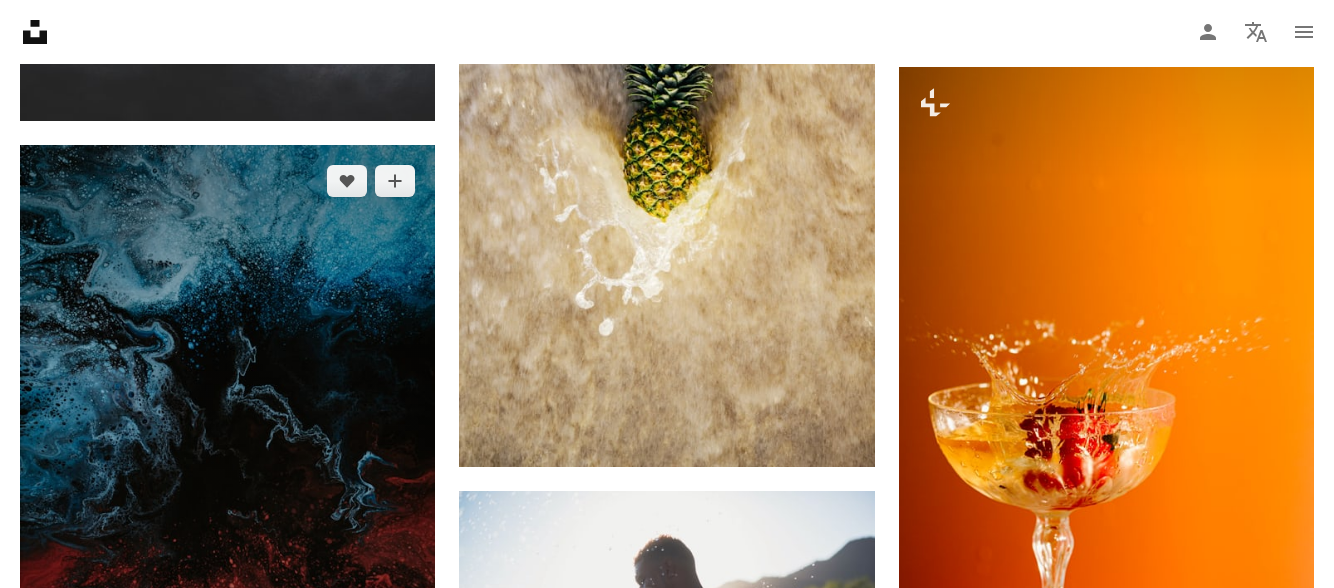 scroll, scrollTop: 5036, scrollLeft: 0, axis: vertical 